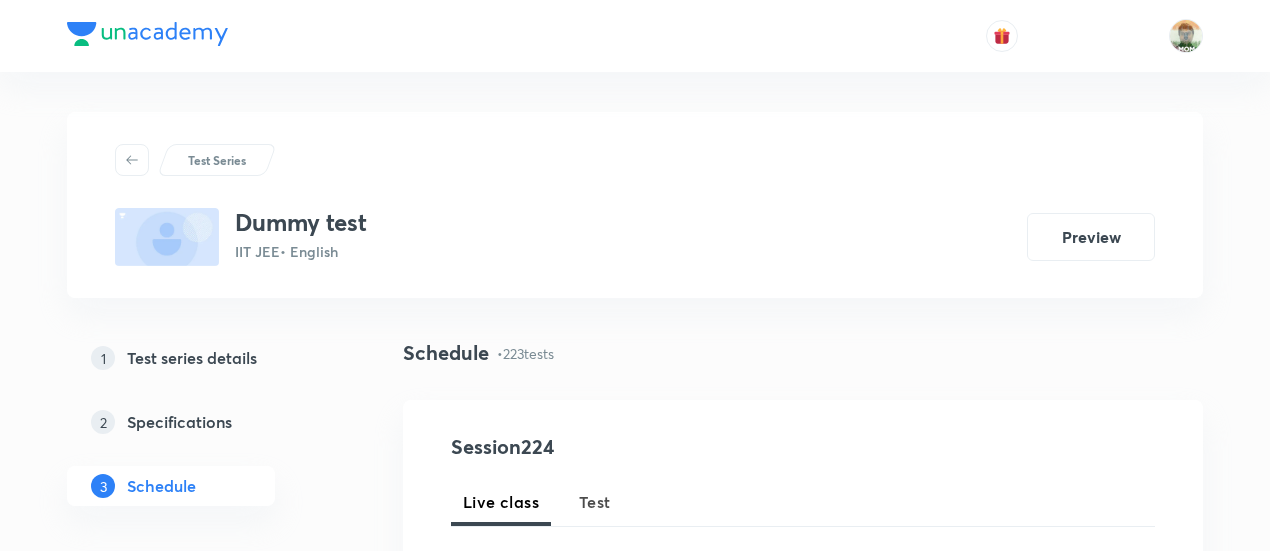 scroll, scrollTop: 0, scrollLeft: 0, axis: both 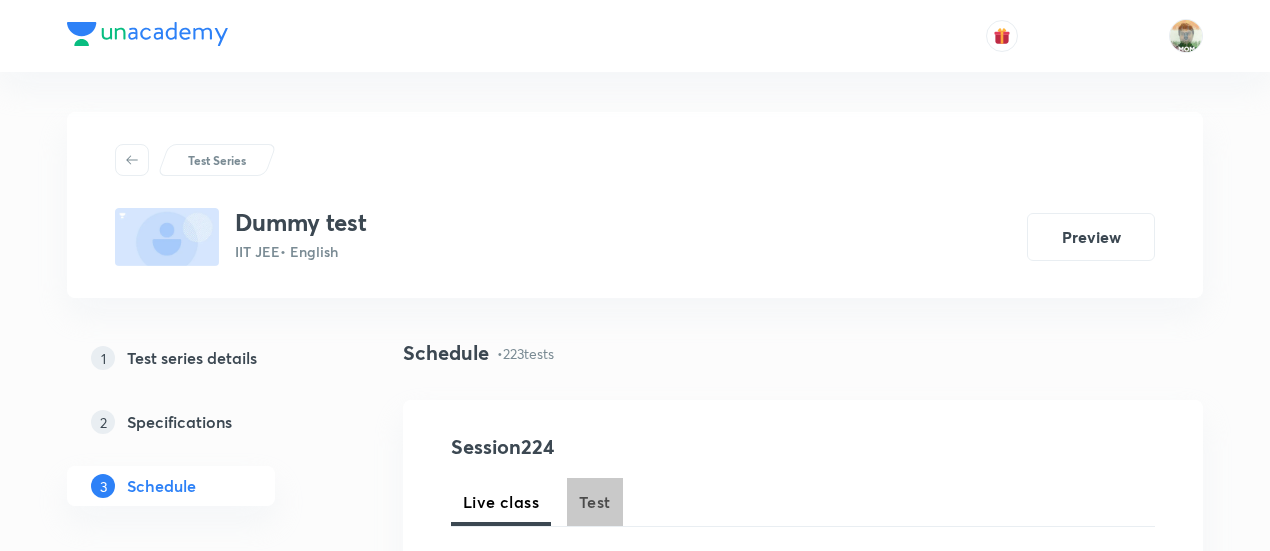 click on "Test" at bounding box center (595, 502) 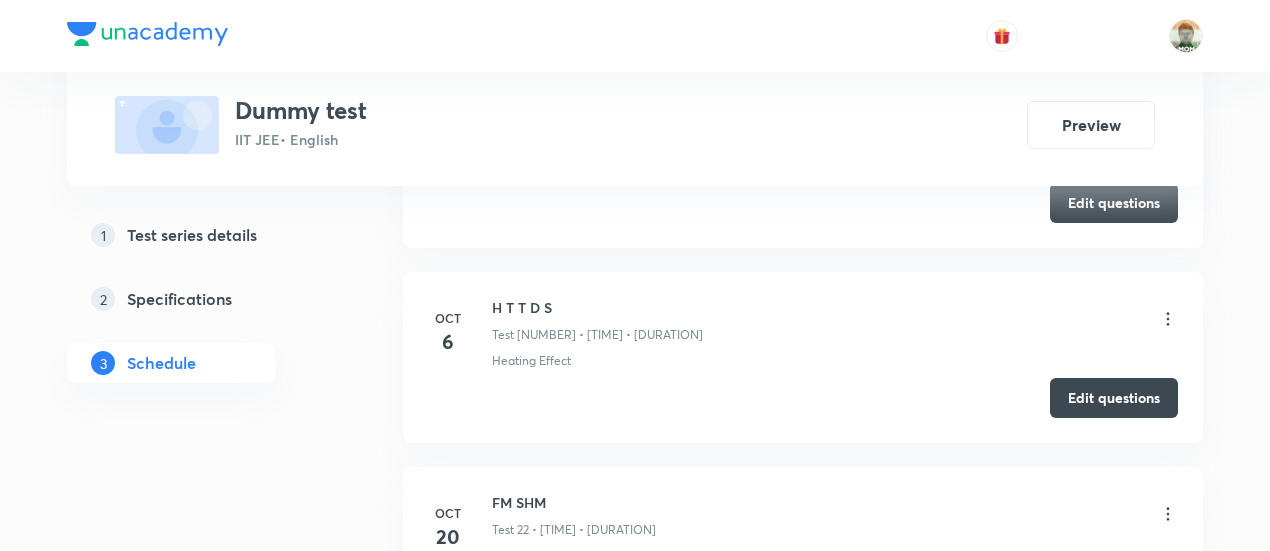 scroll, scrollTop: 4974, scrollLeft: 0, axis: vertical 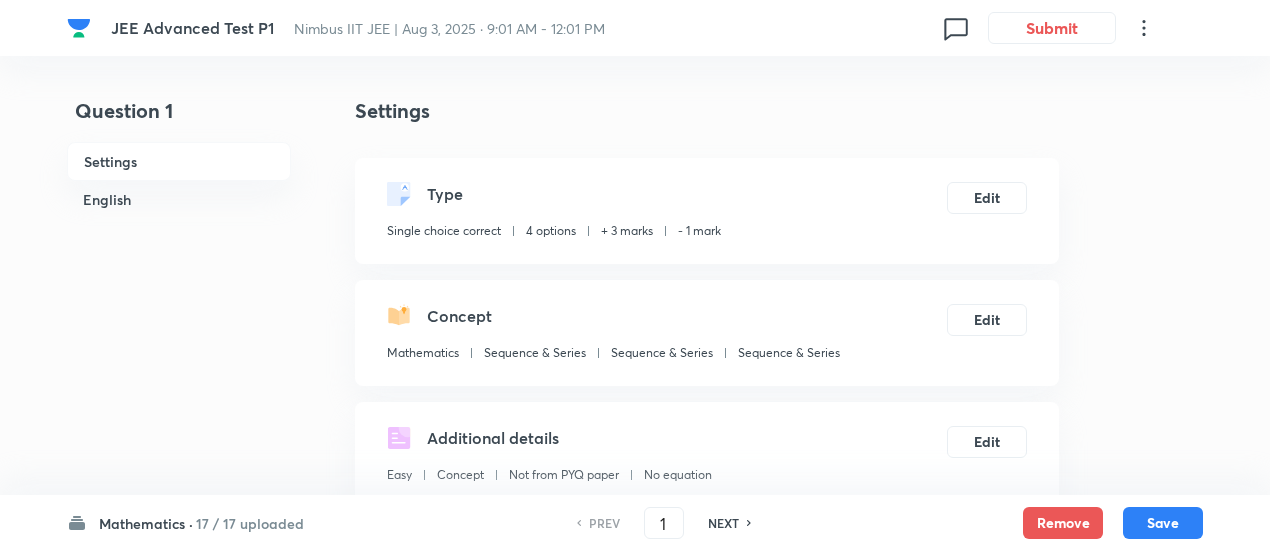 click on "NEXT" at bounding box center [723, 523] 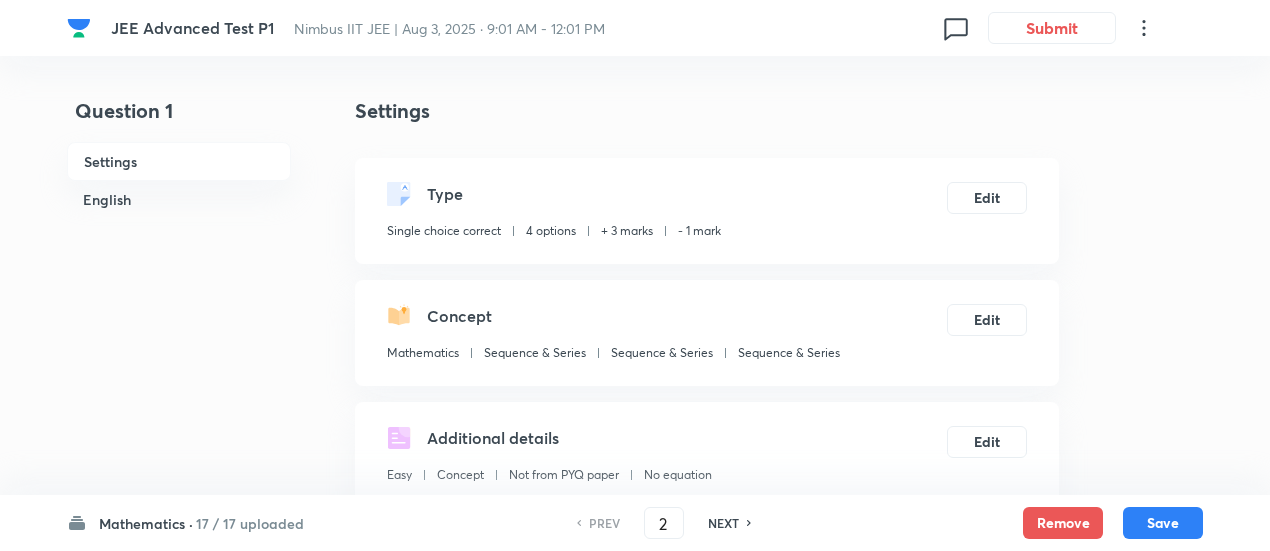 checkbox on "false" 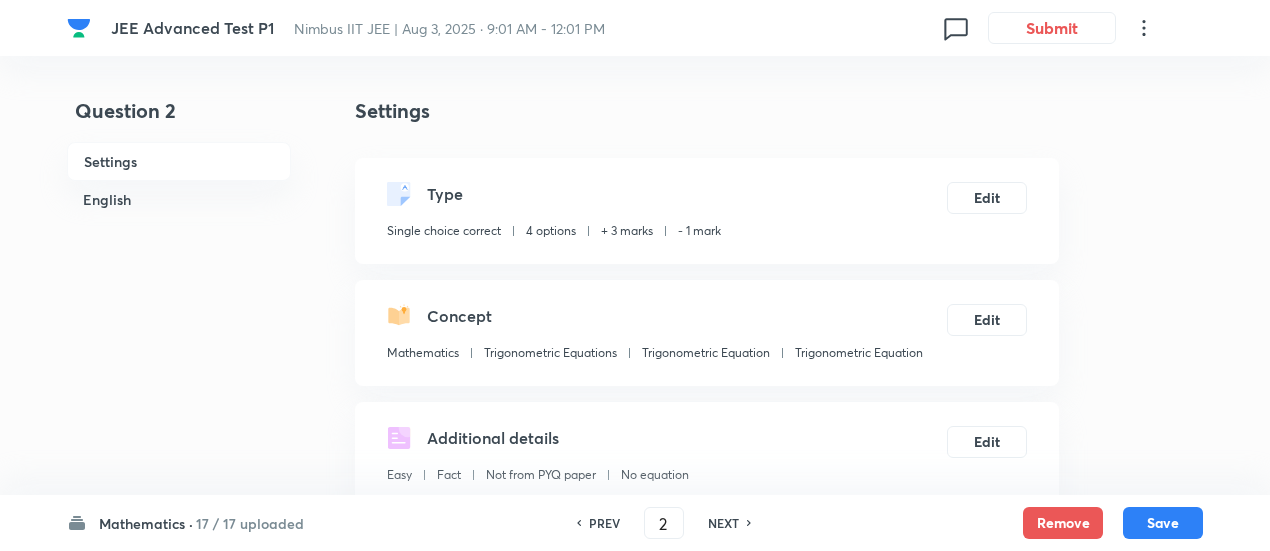 click on "NEXT" at bounding box center [723, 523] 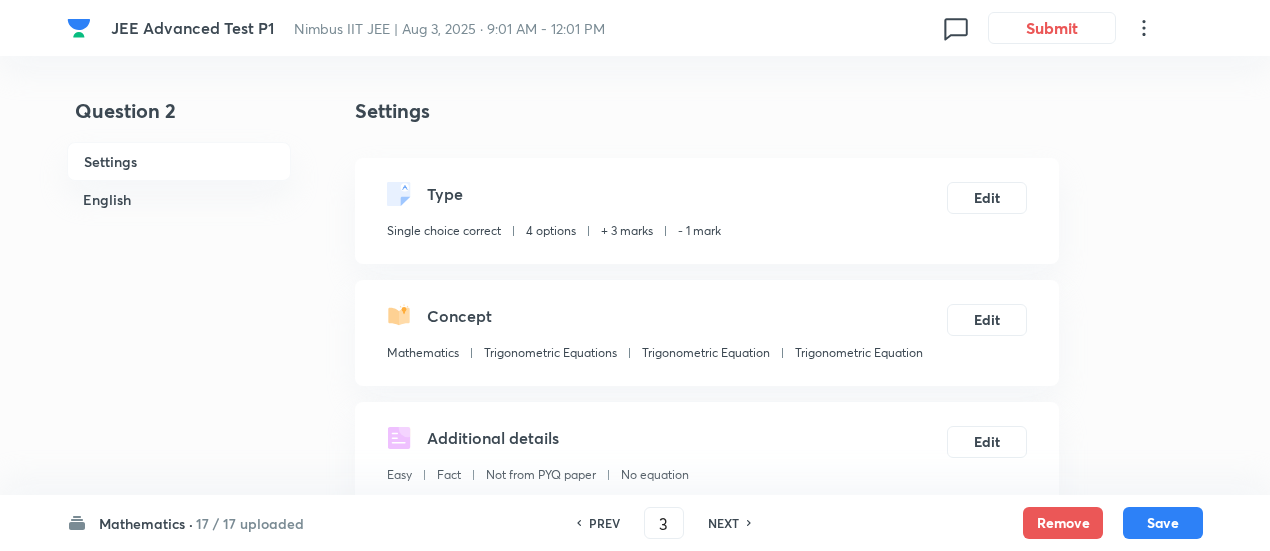 checkbox on "true" 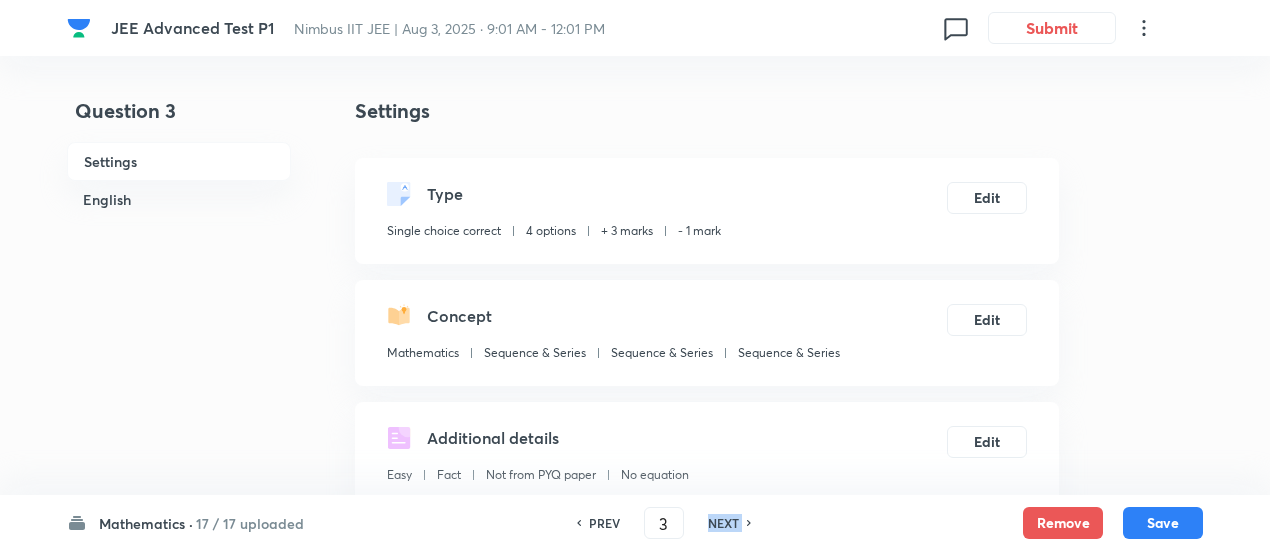 click on "NEXT" at bounding box center [723, 523] 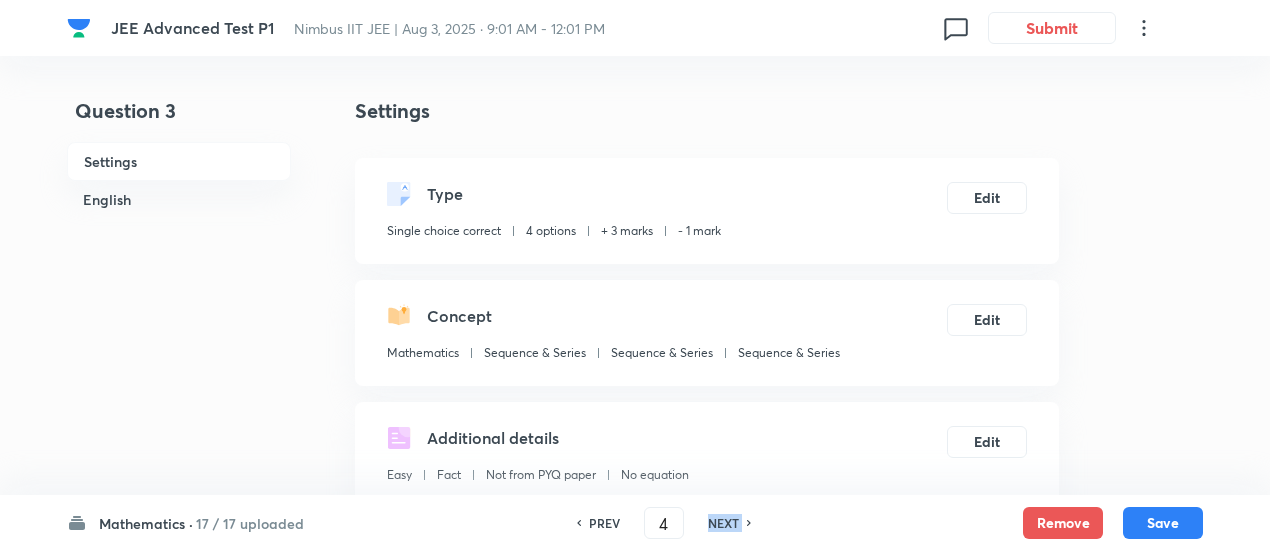 checkbox on "false" 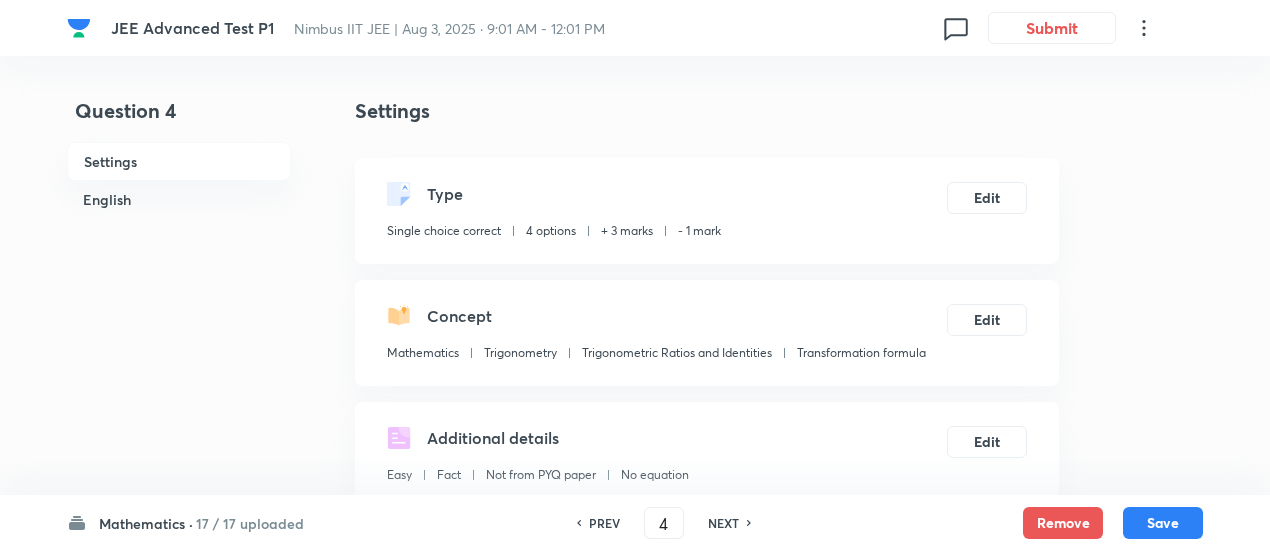 click on "NEXT" at bounding box center [723, 523] 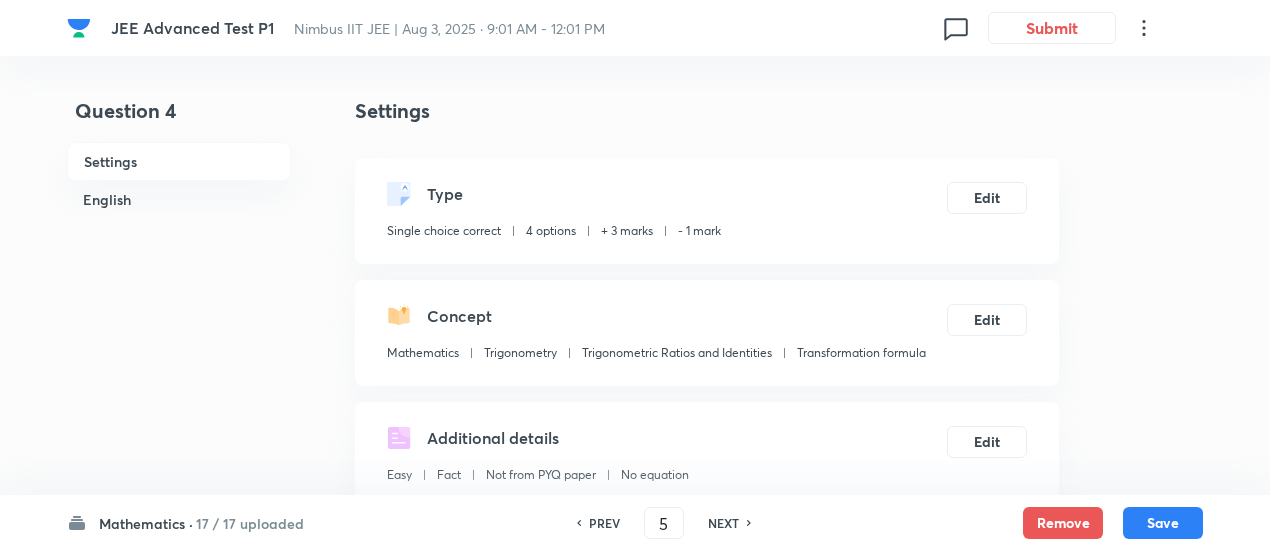 checkbox on "true" 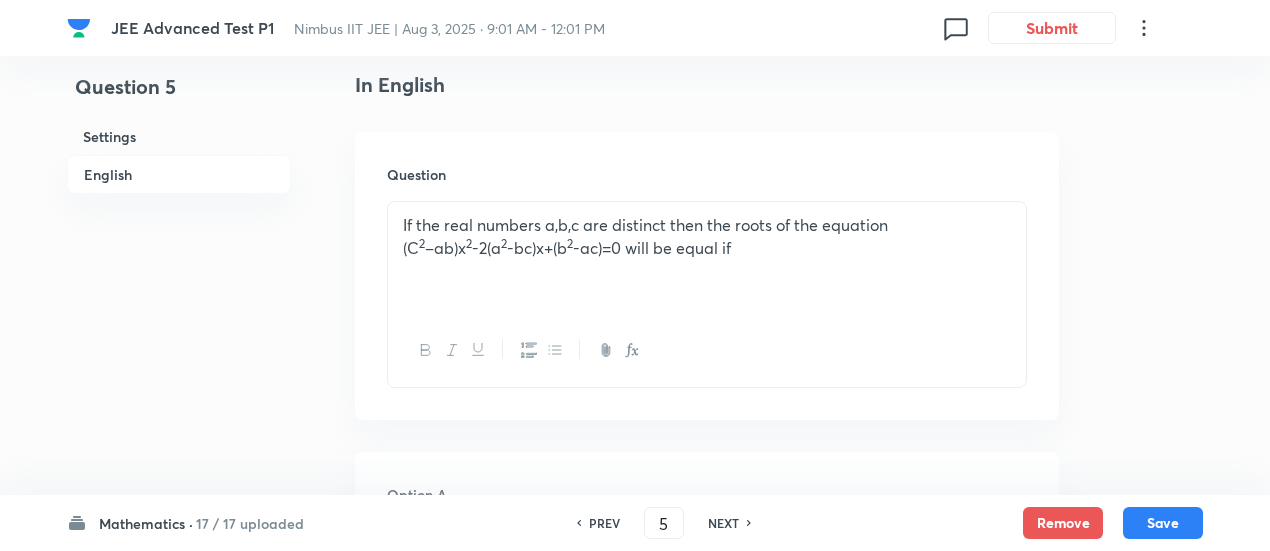 scroll, scrollTop: 519, scrollLeft: 0, axis: vertical 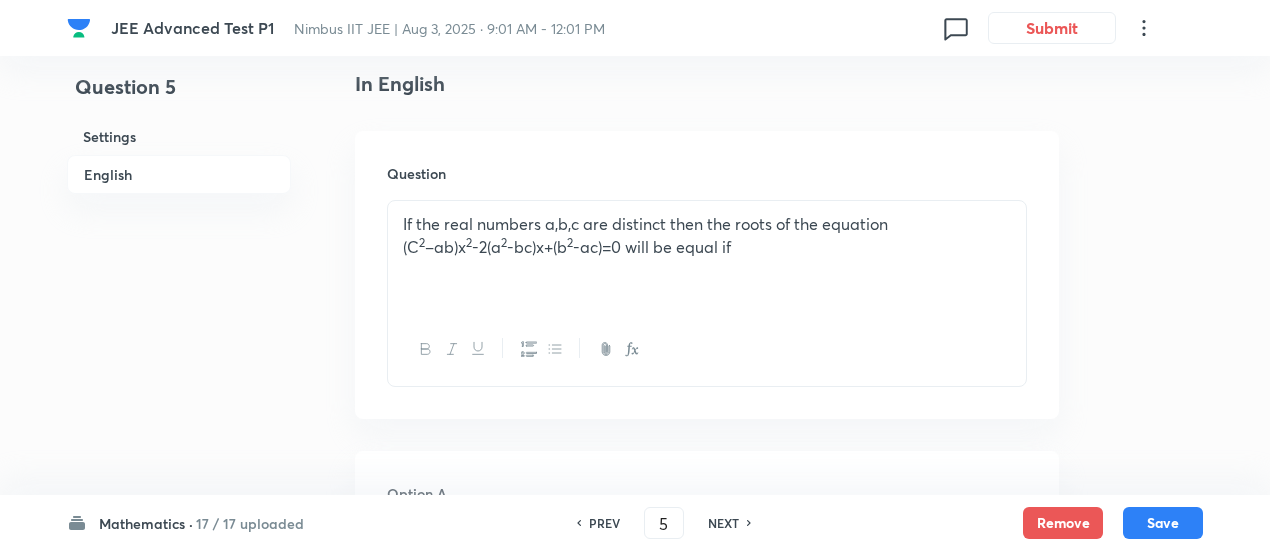 click on "NEXT" at bounding box center (723, 523) 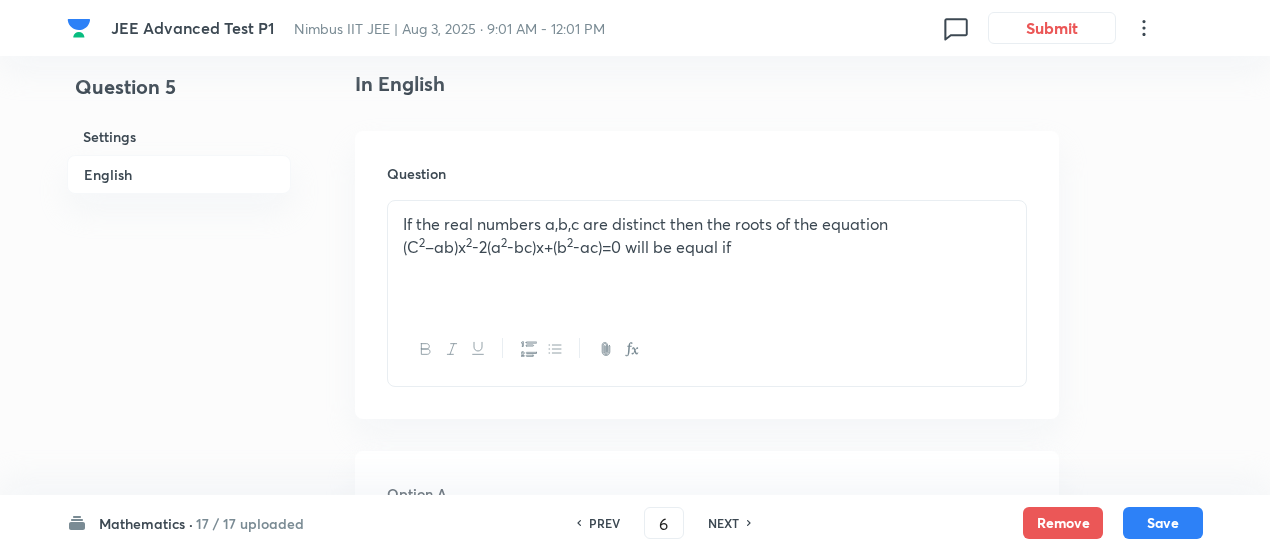 checkbox on "false" 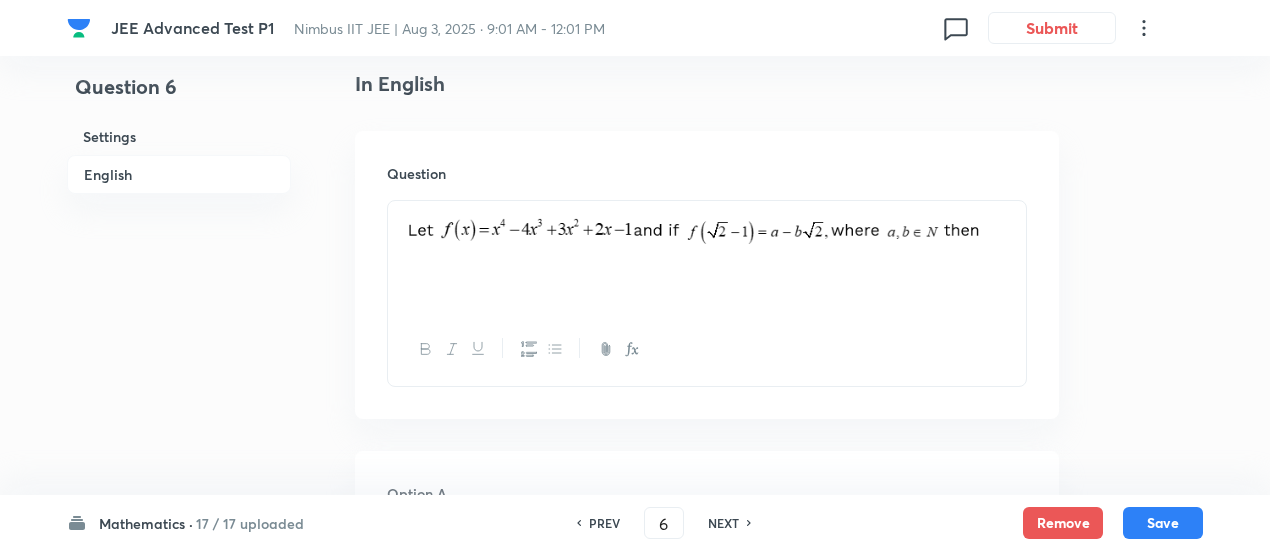 checkbox on "true" 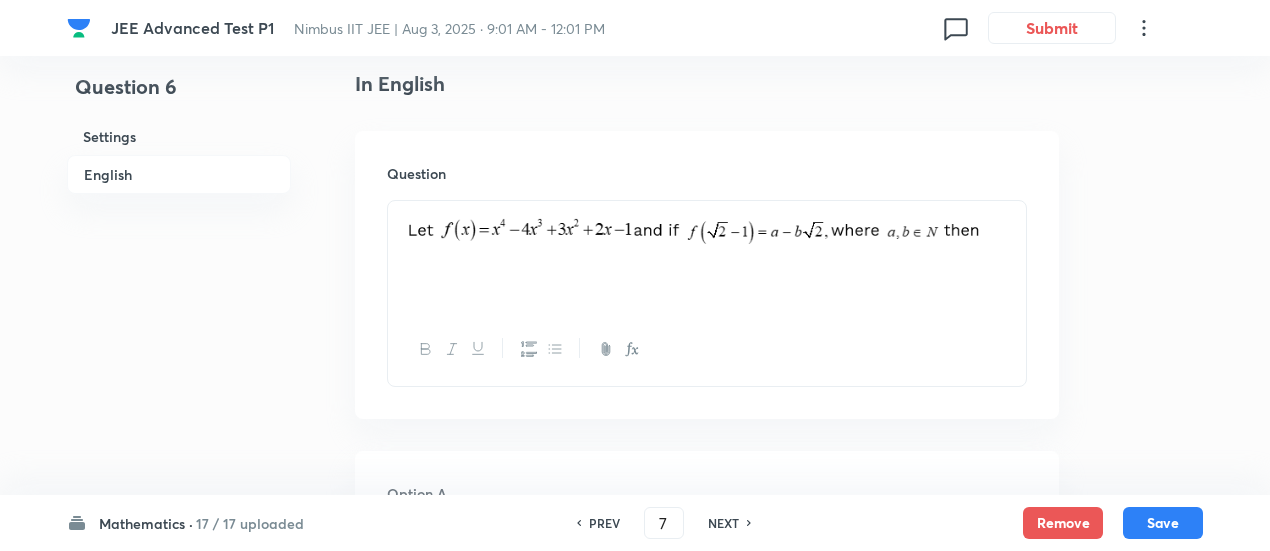 checkbox on "false" 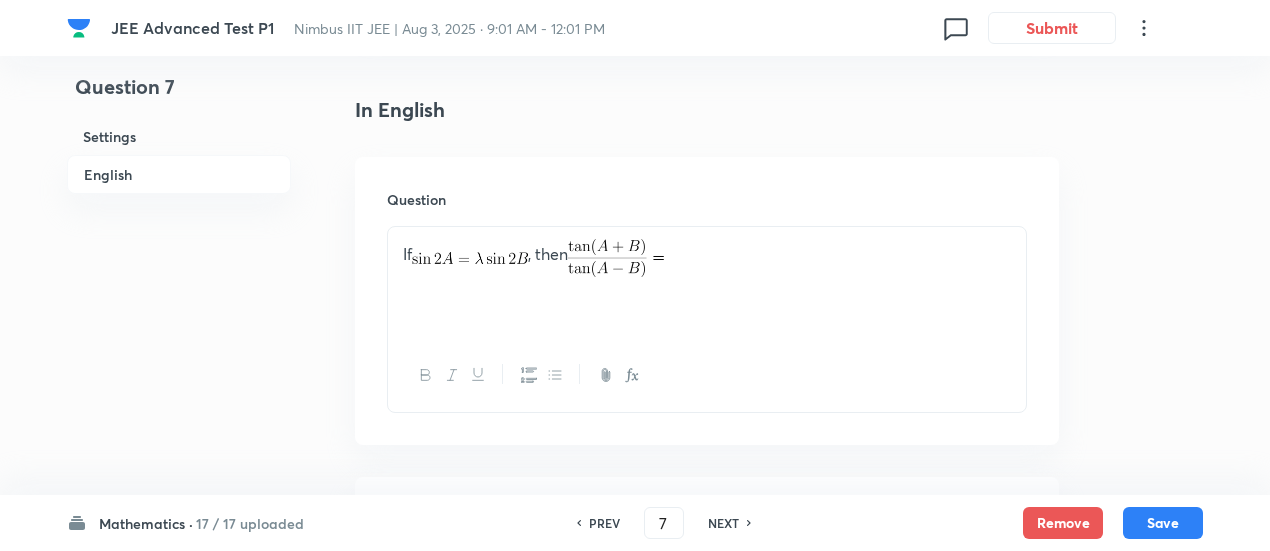 click on "NEXT" at bounding box center [723, 523] 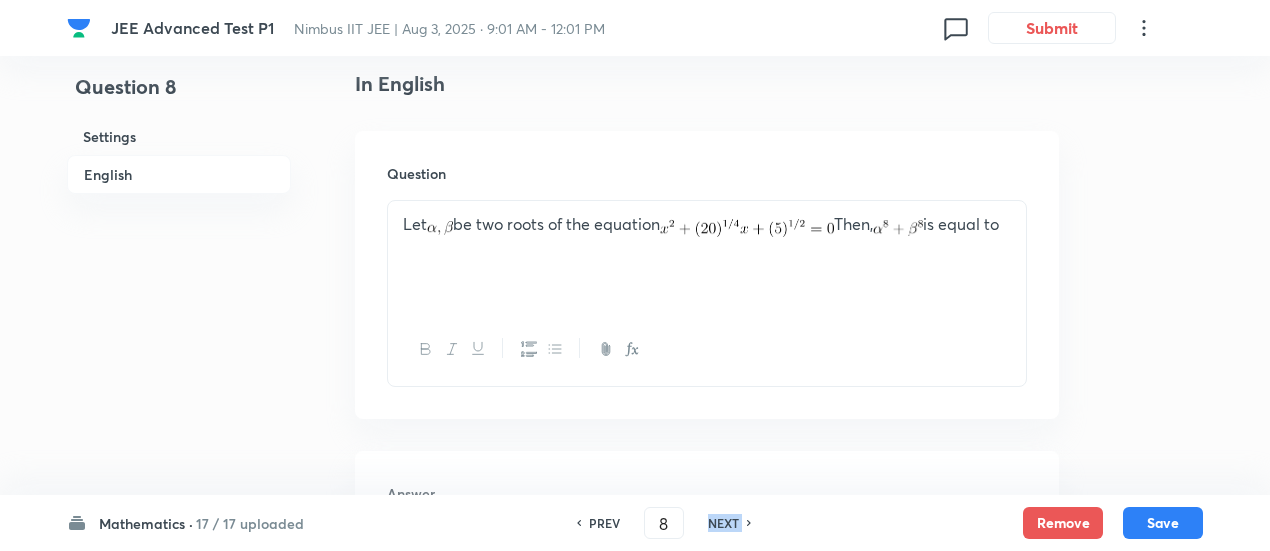 click on "NEXT" at bounding box center [723, 523] 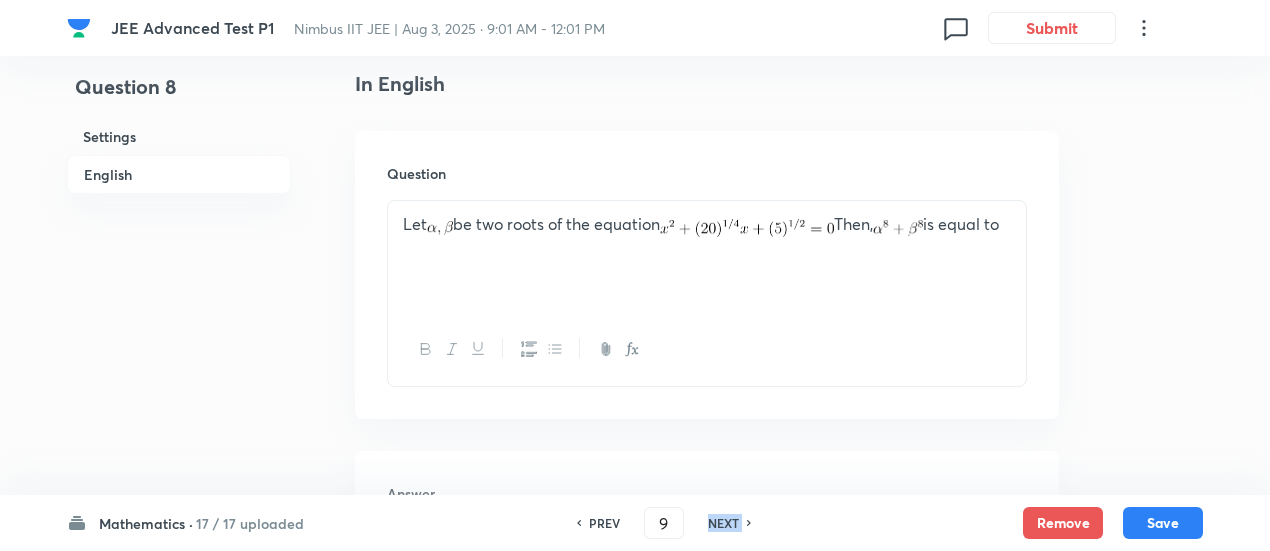 type on "2" 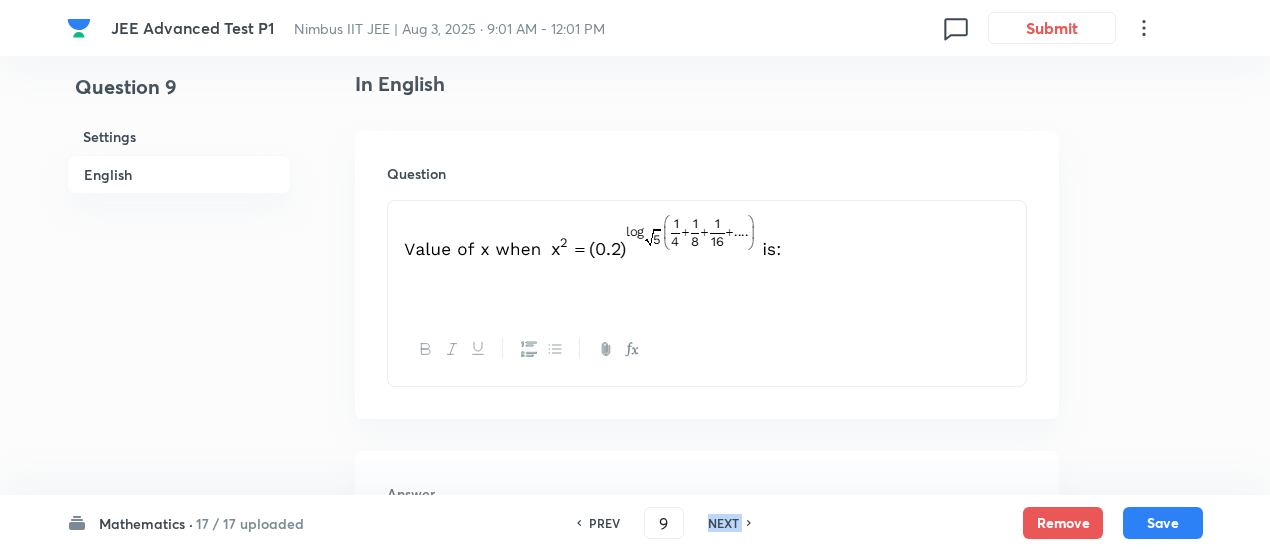 click on "NEXT" at bounding box center [723, 523] 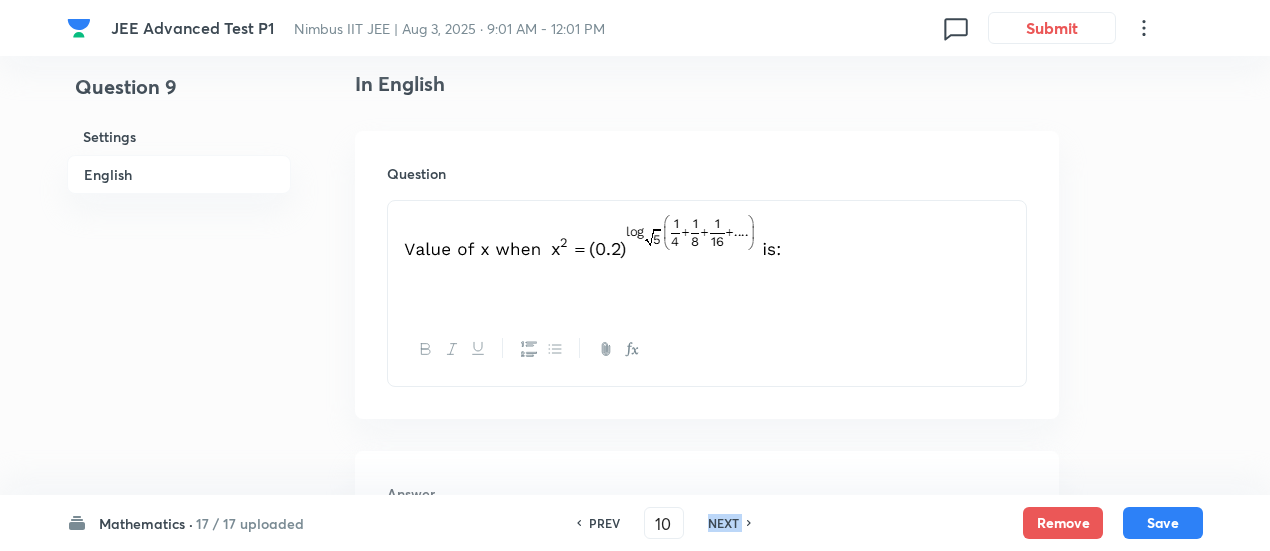 type on "124" 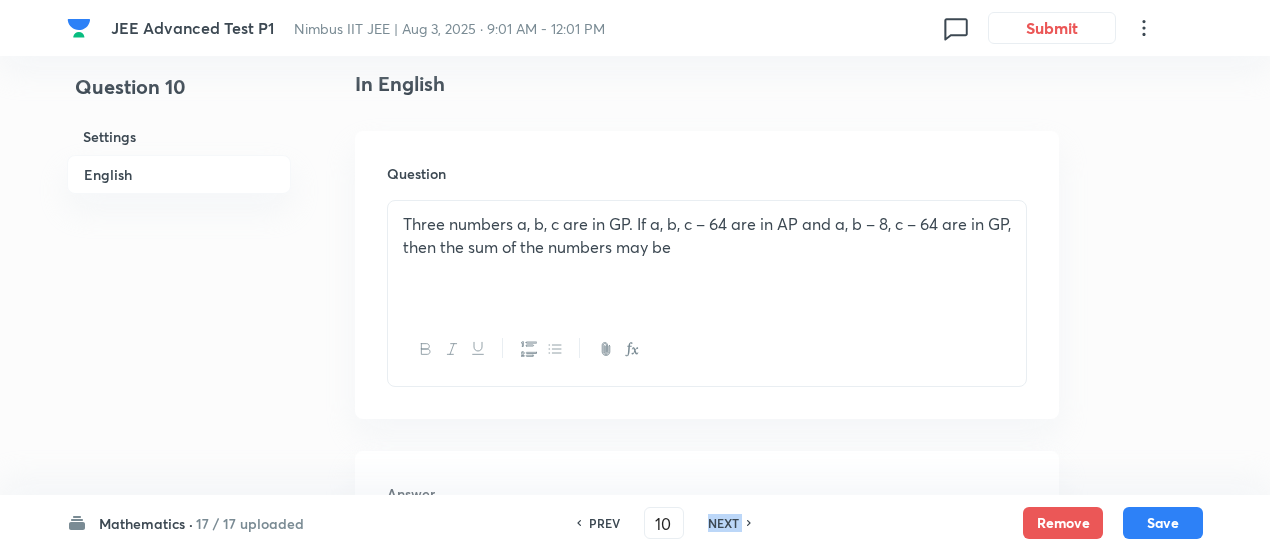 click on "NEXT" at bounding box center (723, 523) 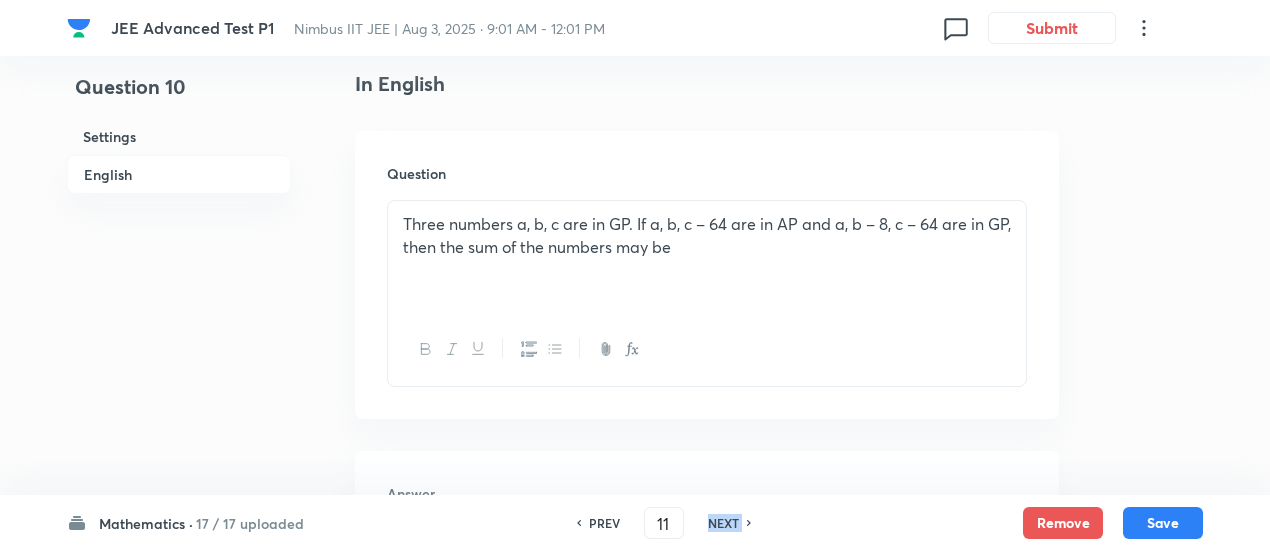 type on "3" 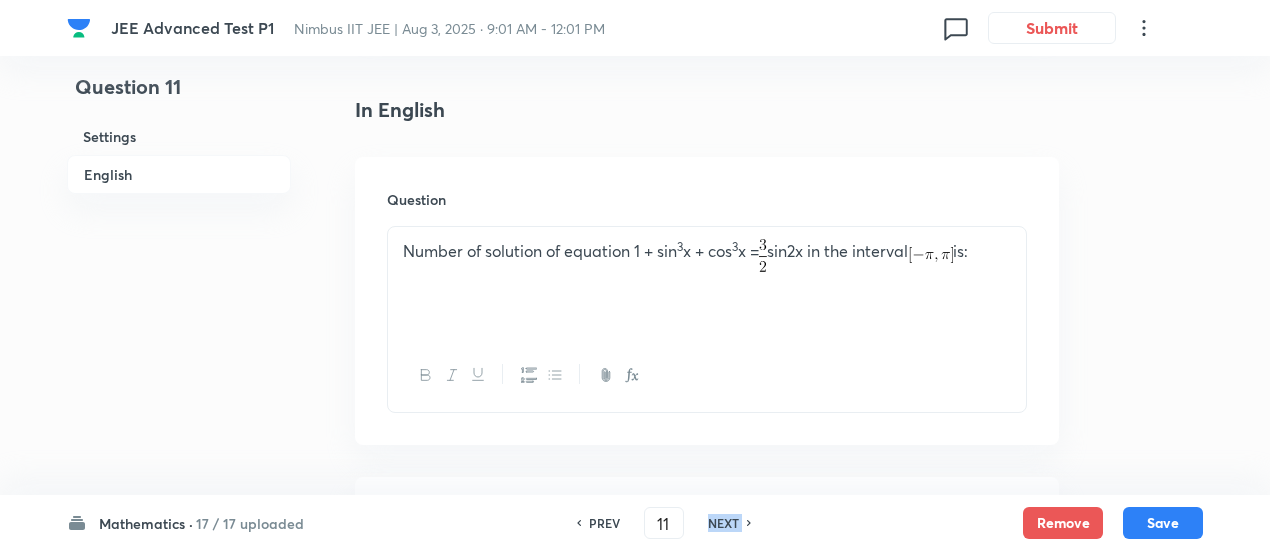 click on "NEXT" at bounding box center [723, 523] 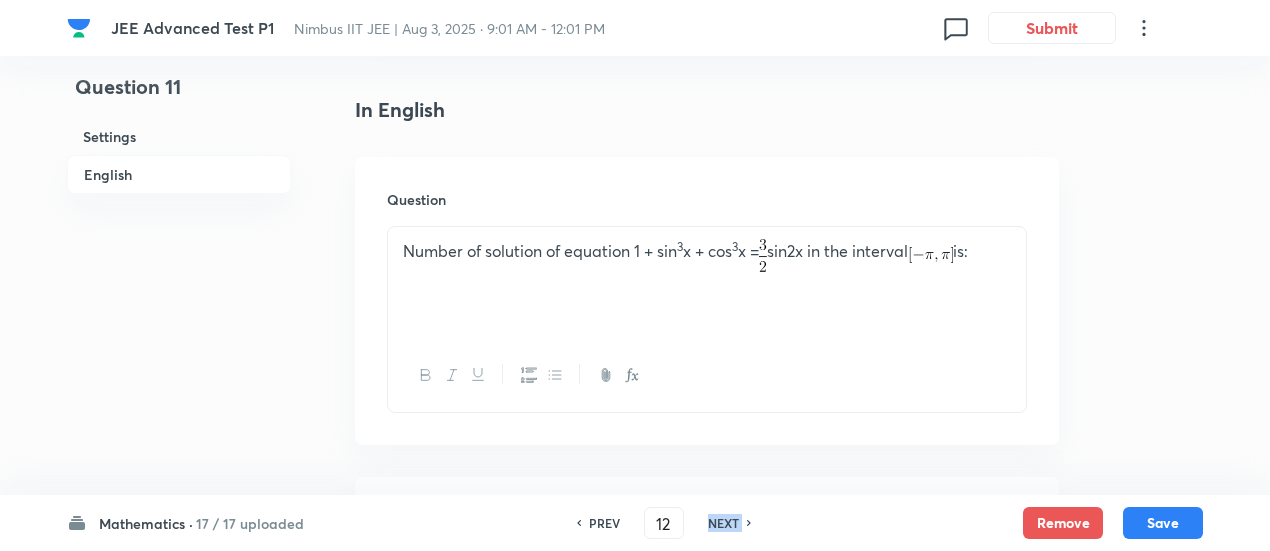 type on "16" 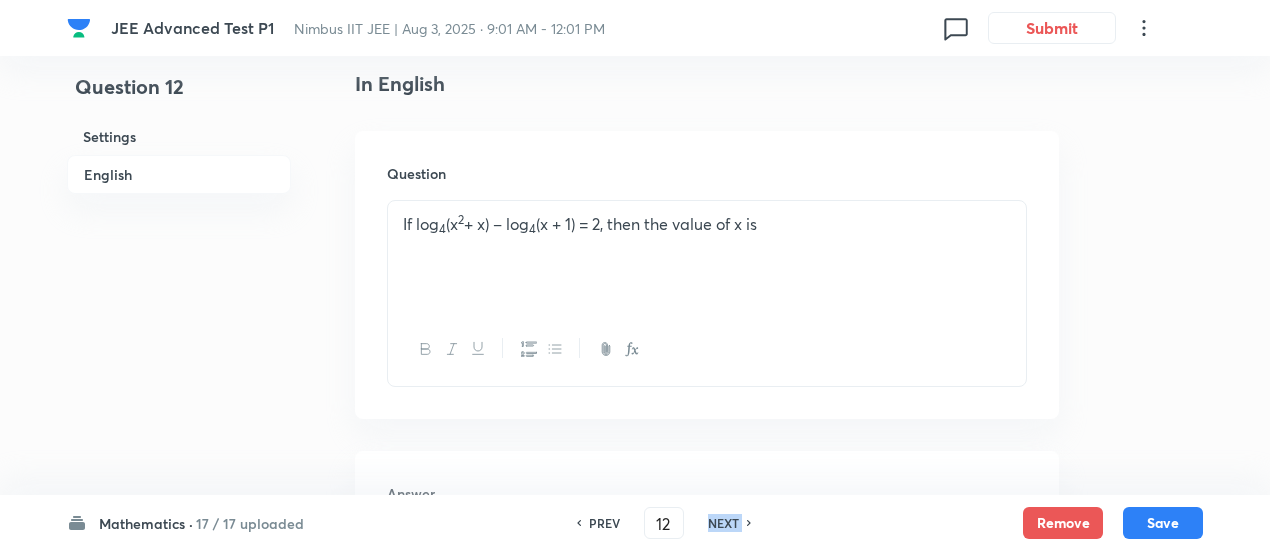 click on "NEXT" at bounding box center (723, 523) 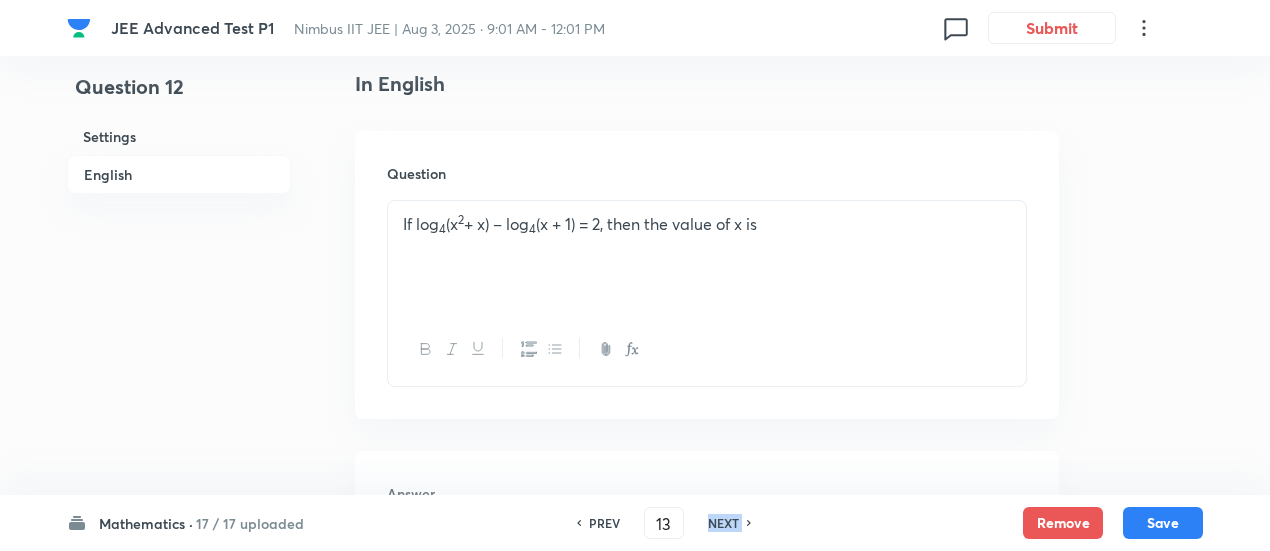 type on "1" 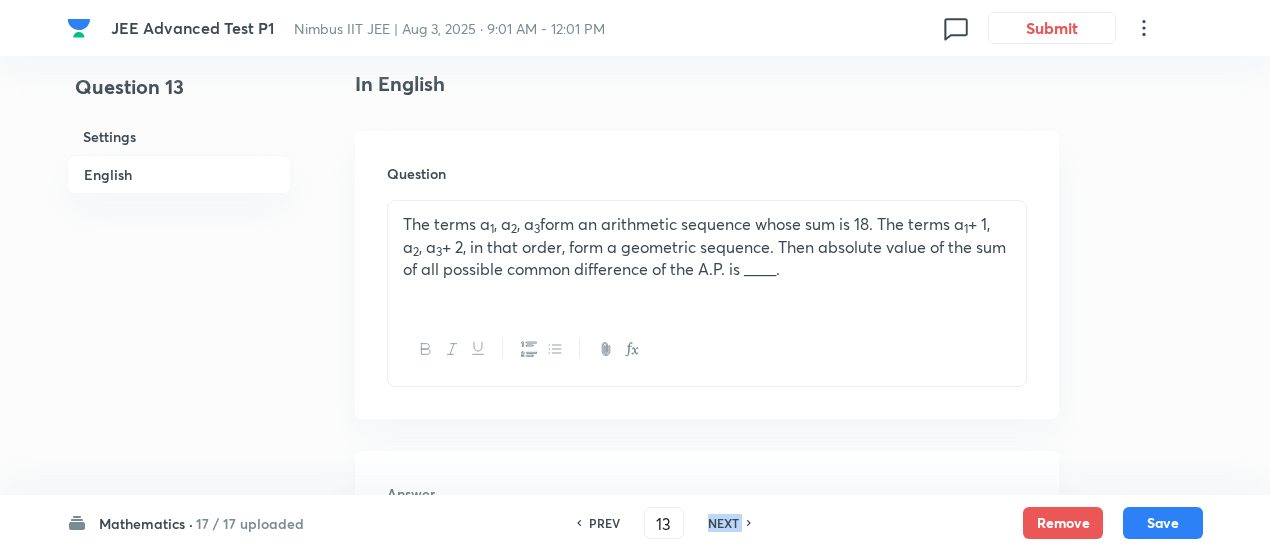 click on "NEXT" at bounding box center (723, 523) 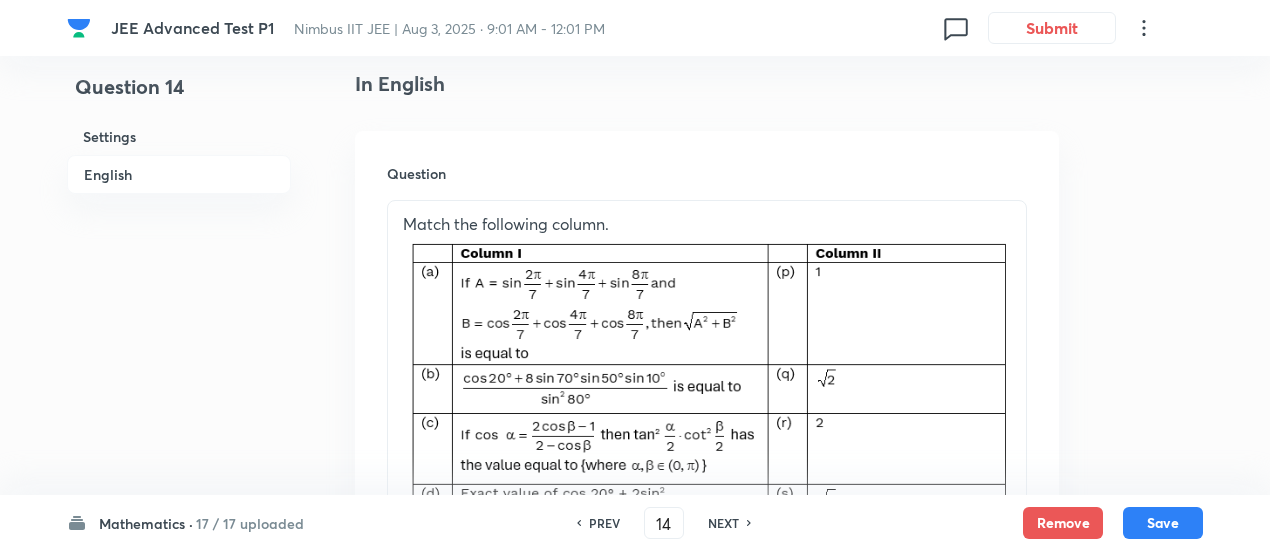 click on "NEXT" at bounding box center (723, 523) 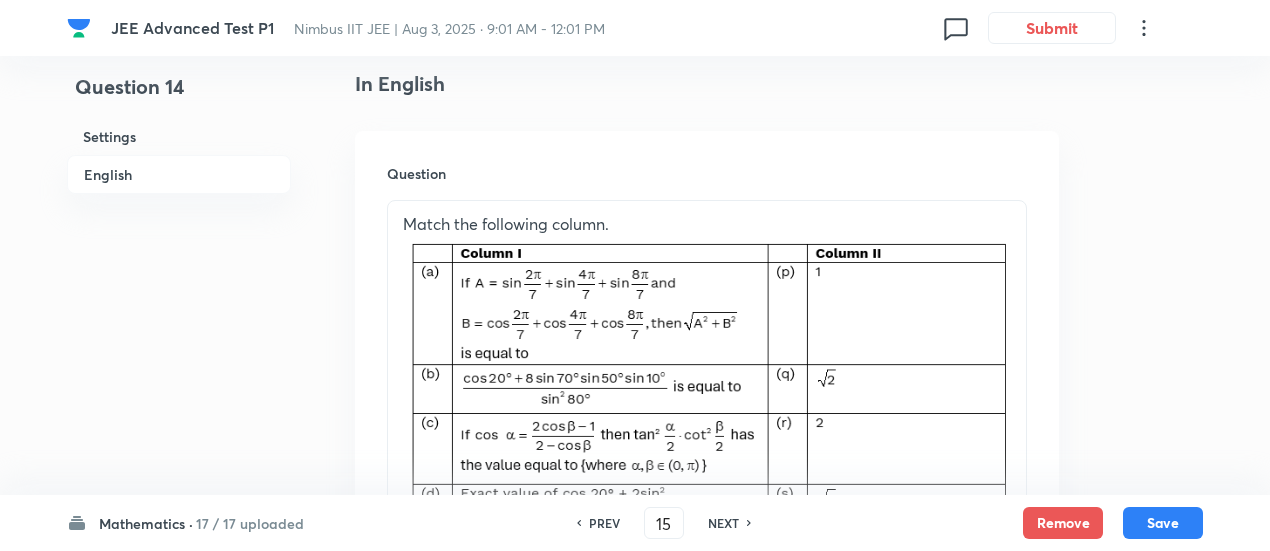checkbox on "false" 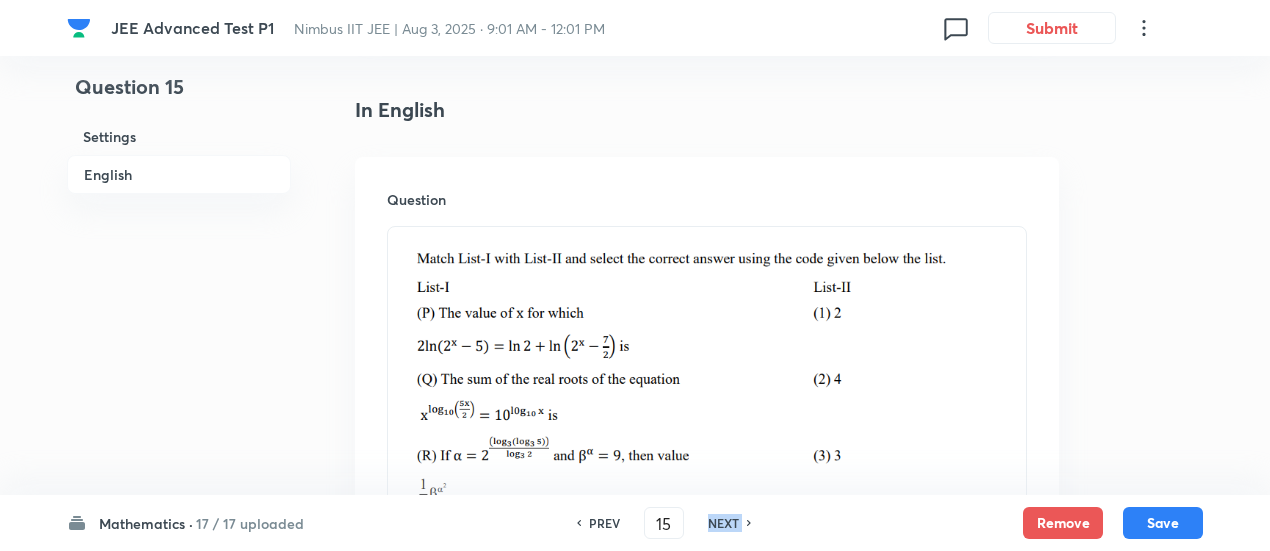 click on "NEXT" at bounding box center [723, 523] 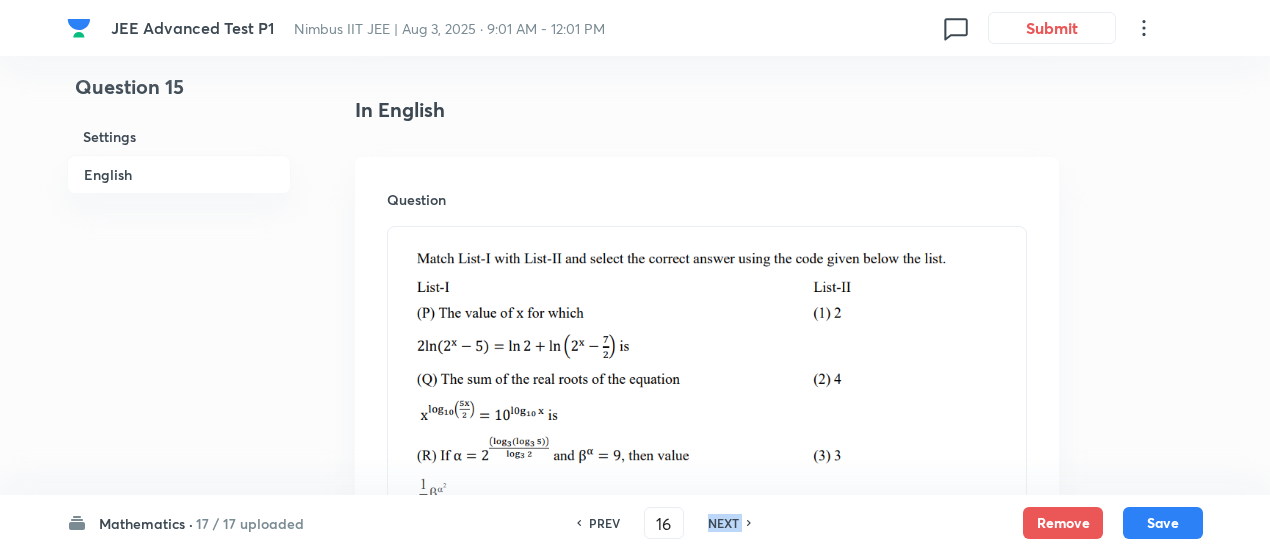 checkbox on "false" 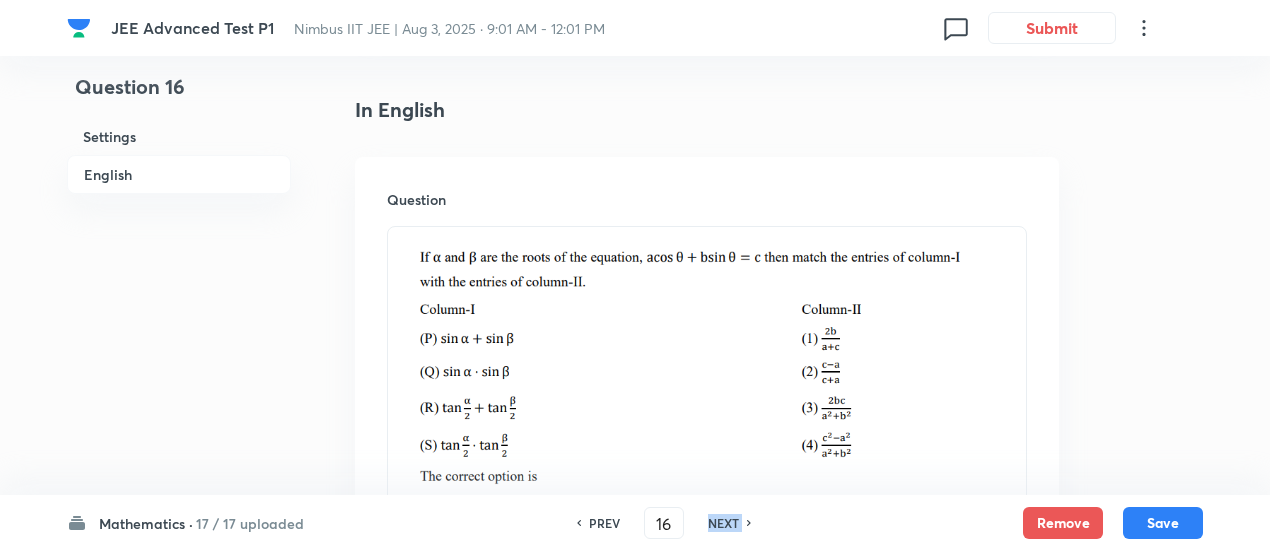 click on "NEXT" at bounding box center [723, 523] 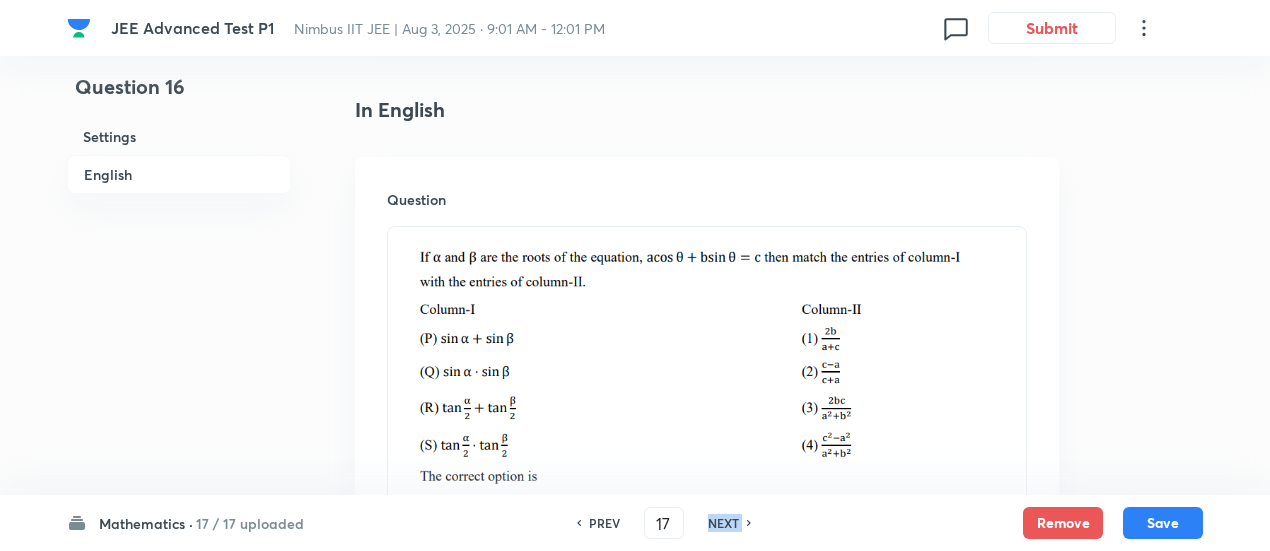 checkbox on "false" 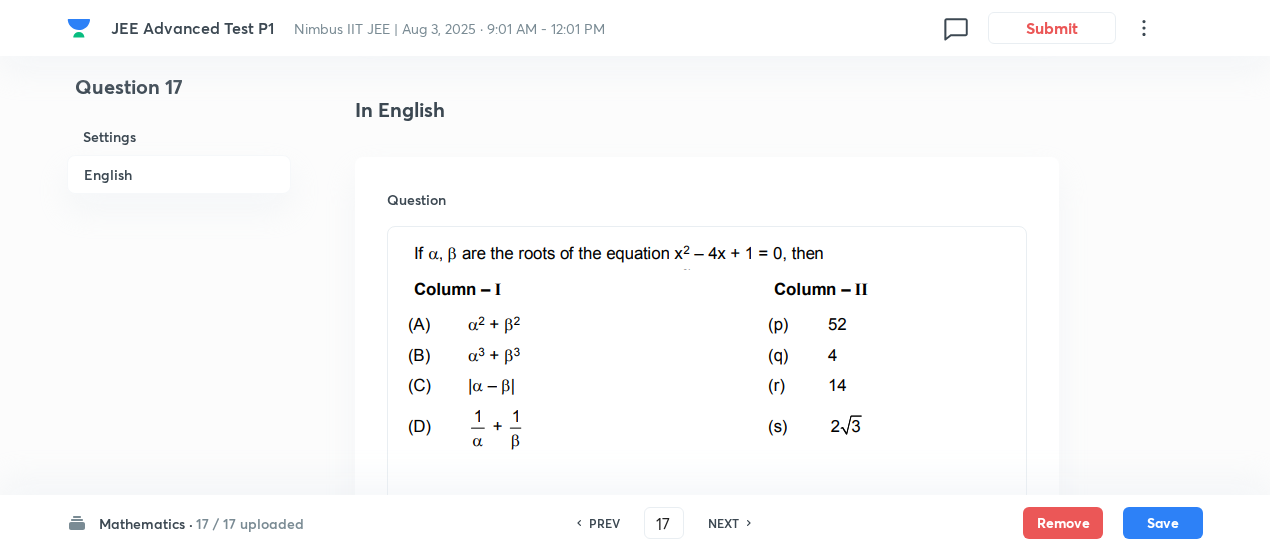 click on "NEXT" at bounding box center [723, 523] 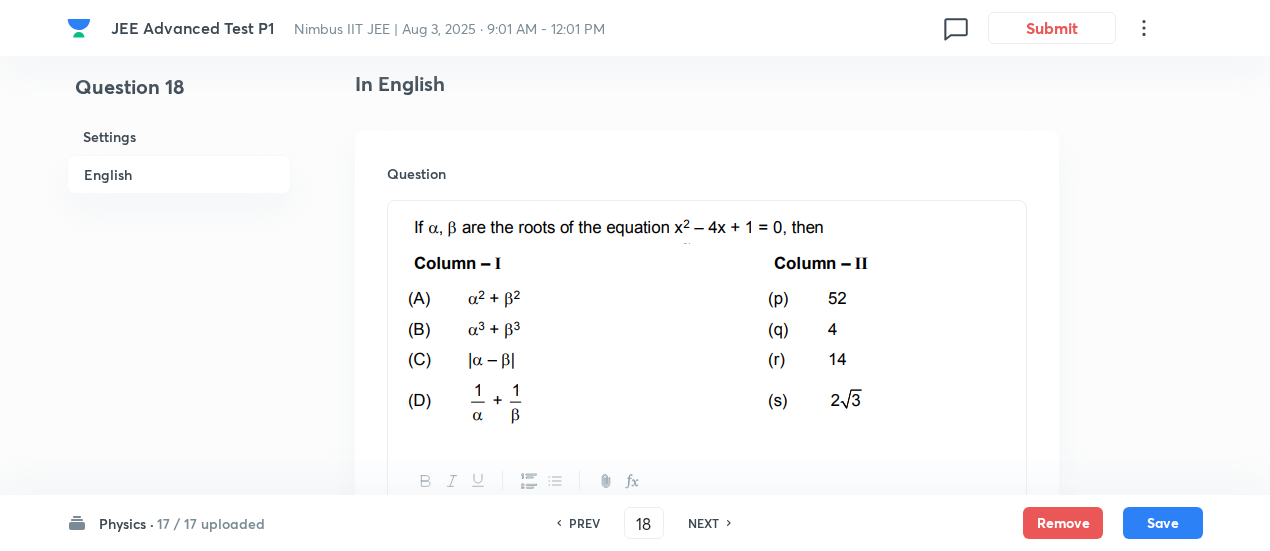 checkbox on "false" 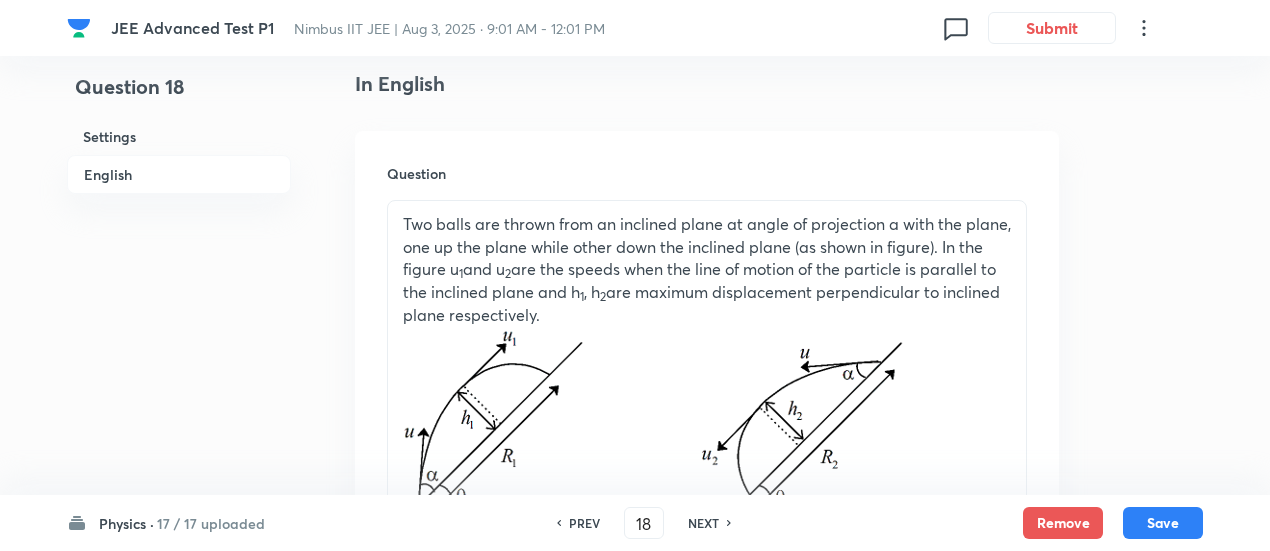 click on "NEXT" at bounding box center [706, 523] 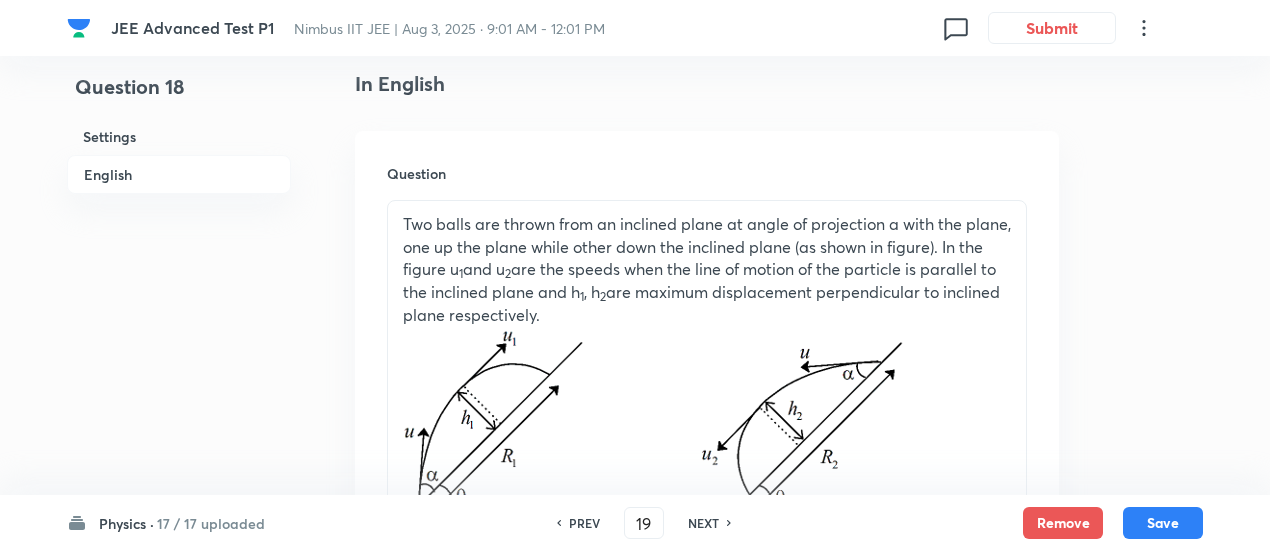 checkbox on "true" 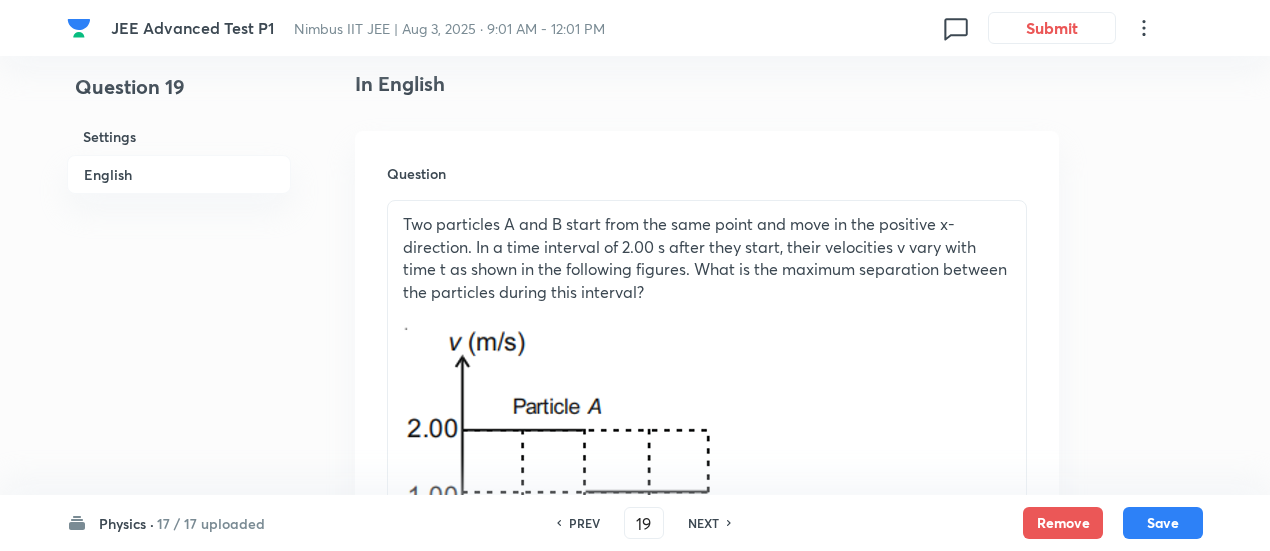 click on "NEXT" at bounding box center [706, 523] 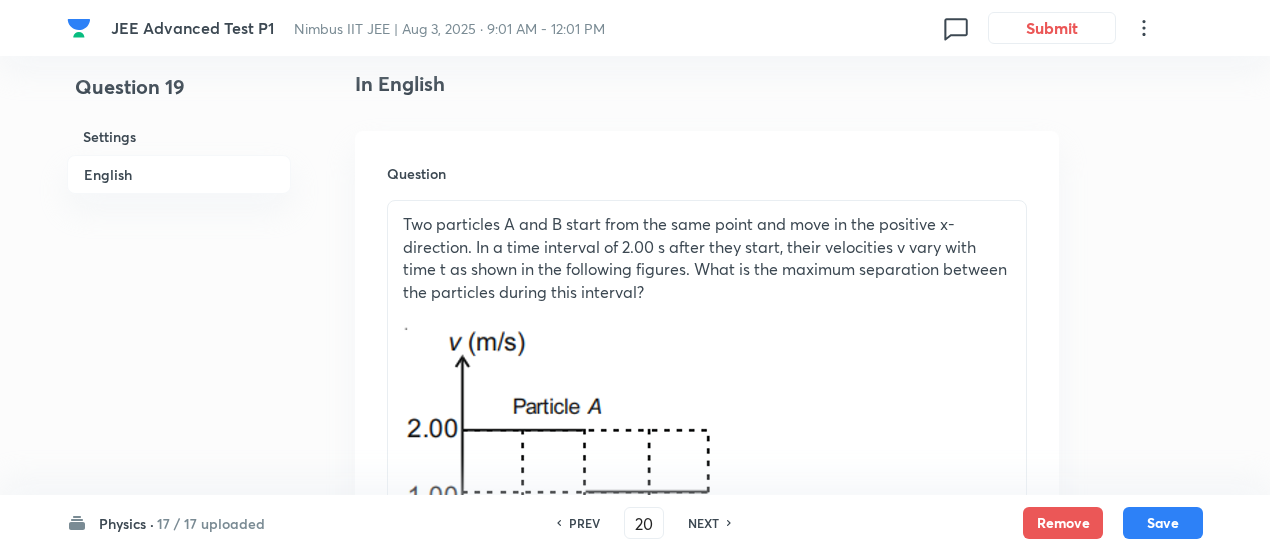 checkbox on "false" 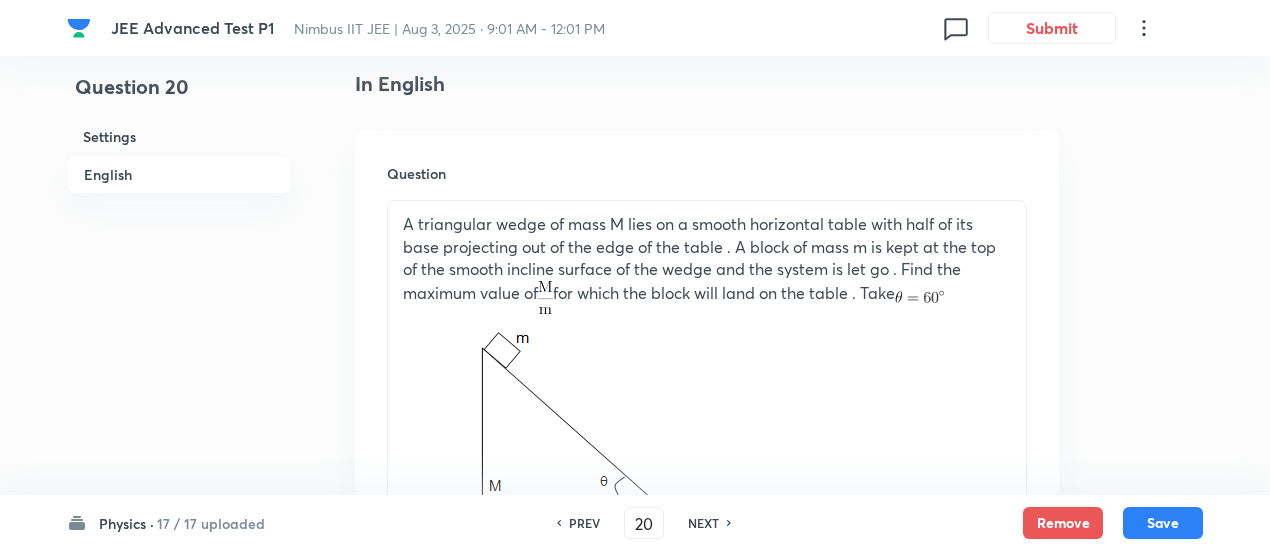 click on "NEXT" at bounding box center [706, 523] 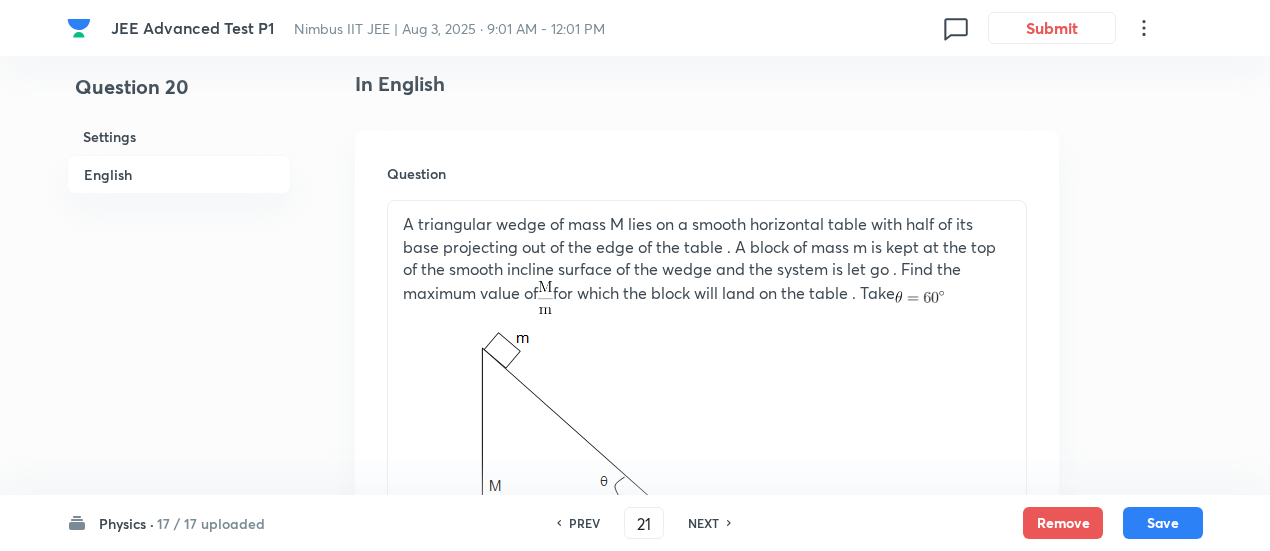 checkbox on "true" 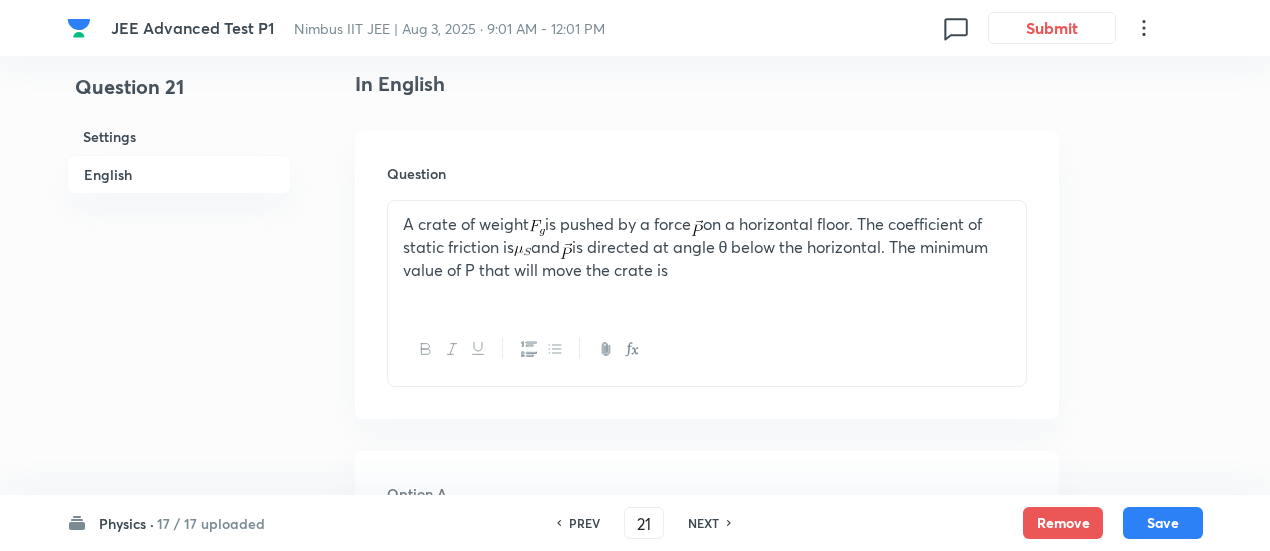 click on "PREV" at bounding box center [584, 523] 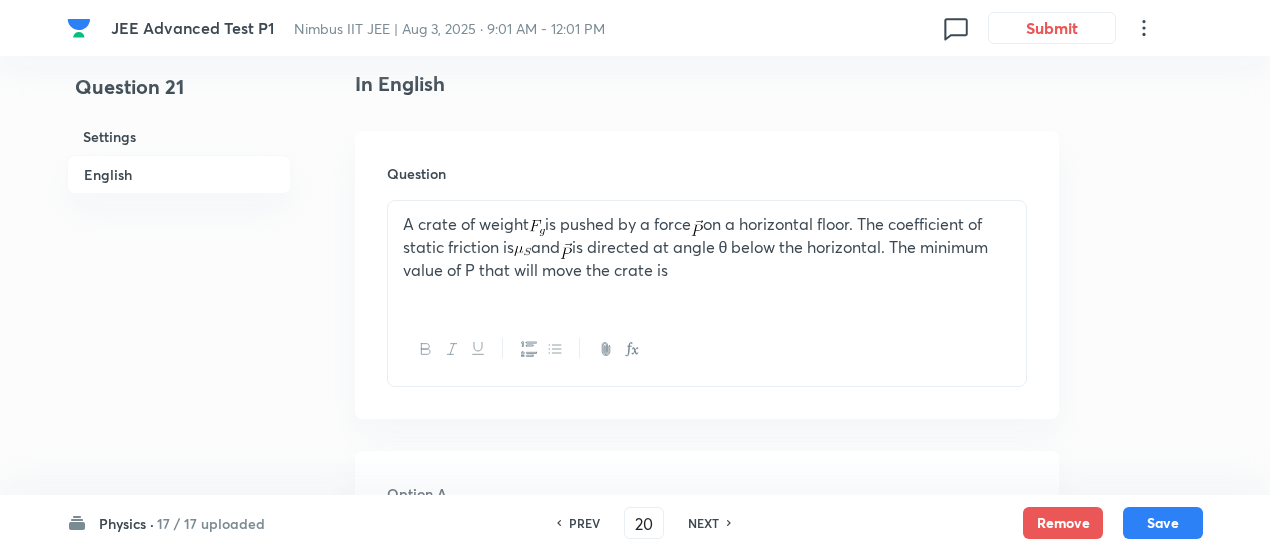 checkbox on "true" 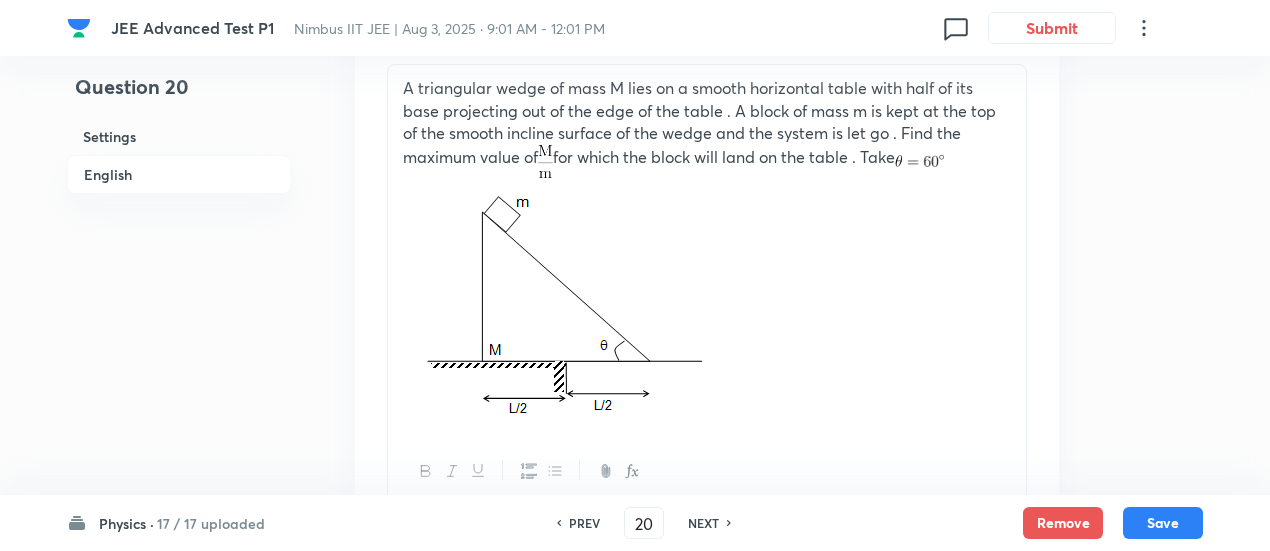 scroll, scrollTop: 651, scrollLeft: 0, axis: vertical 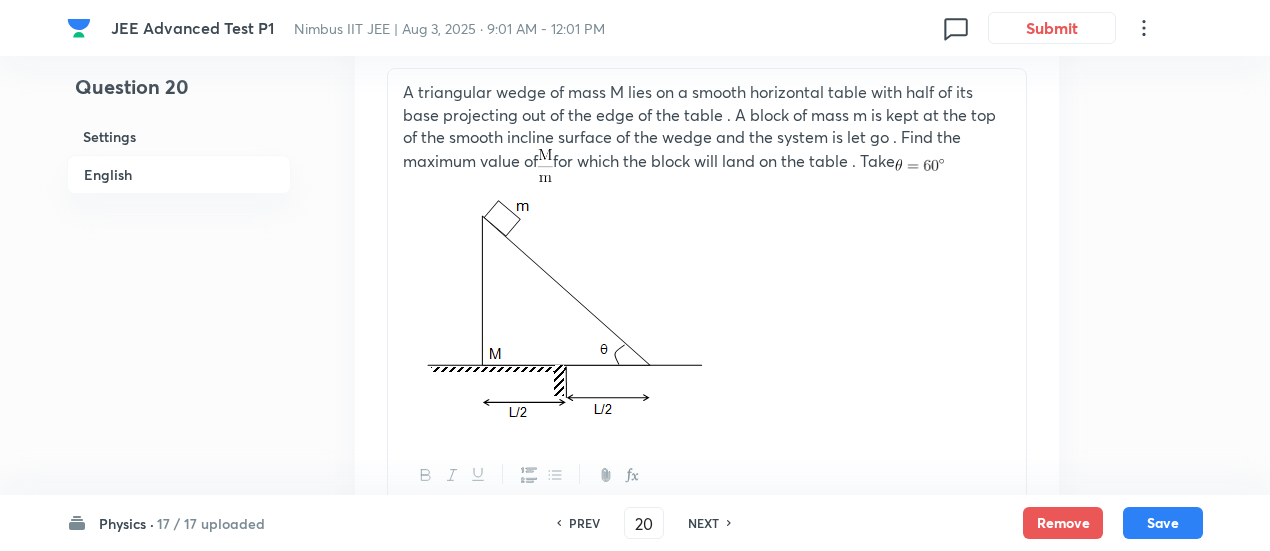 click on "PREV" at bounding box center [584, 523] 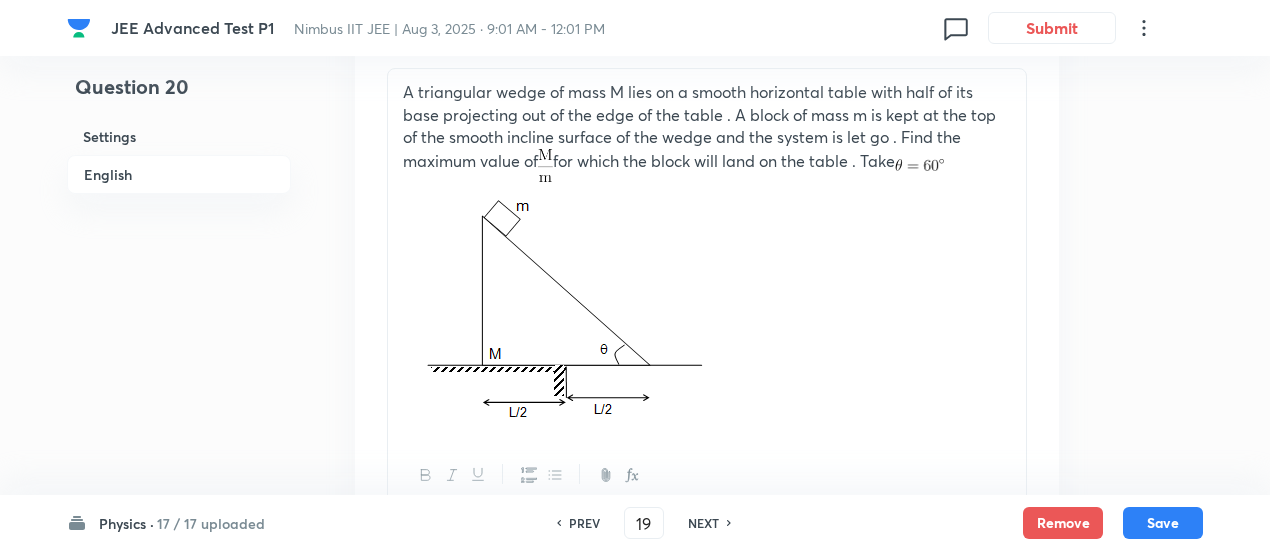 checkbox on "false" 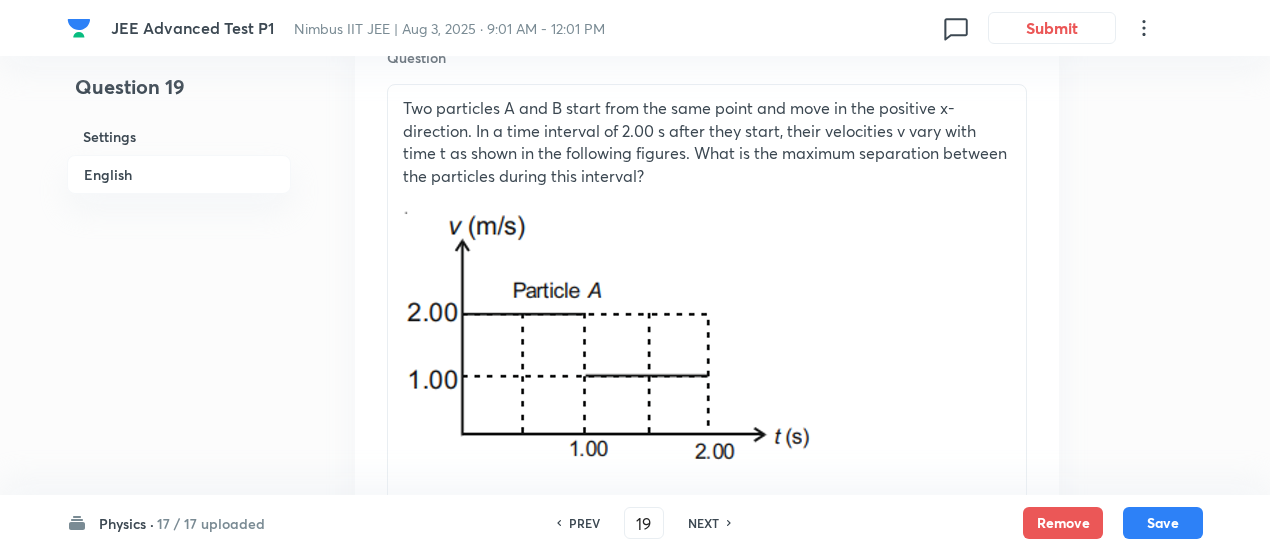 scroll, scrollTop: 622, scrollLeft: 0, axis: vertical 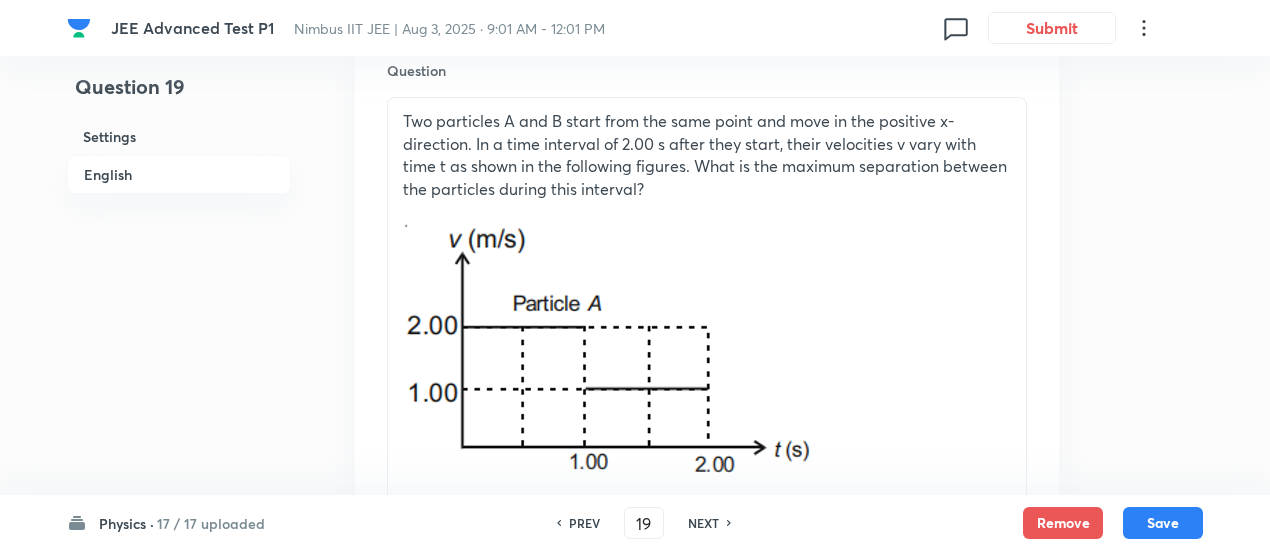 click on "NEXT" at bounding box center [703, 523] 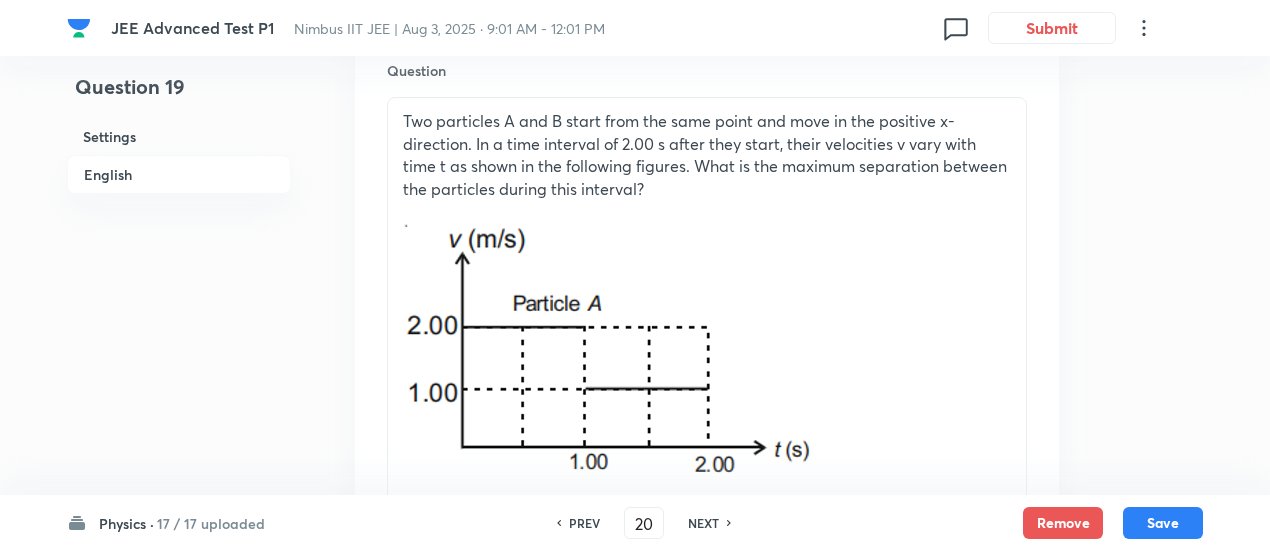checkbox on "false" 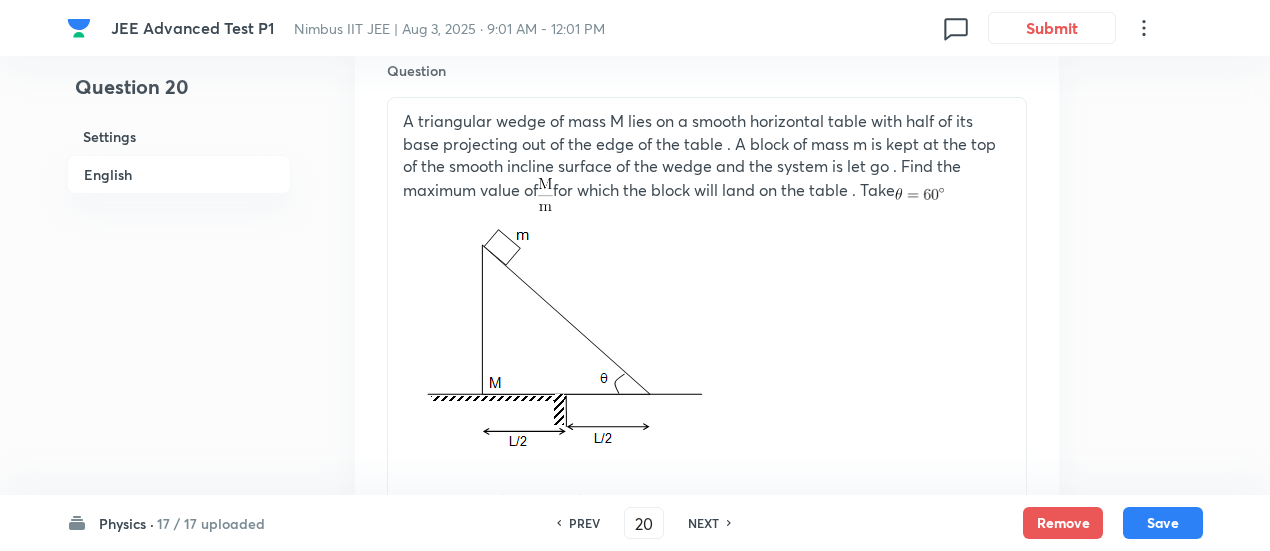 click on "NEXT" at bounding box center (703, 523) 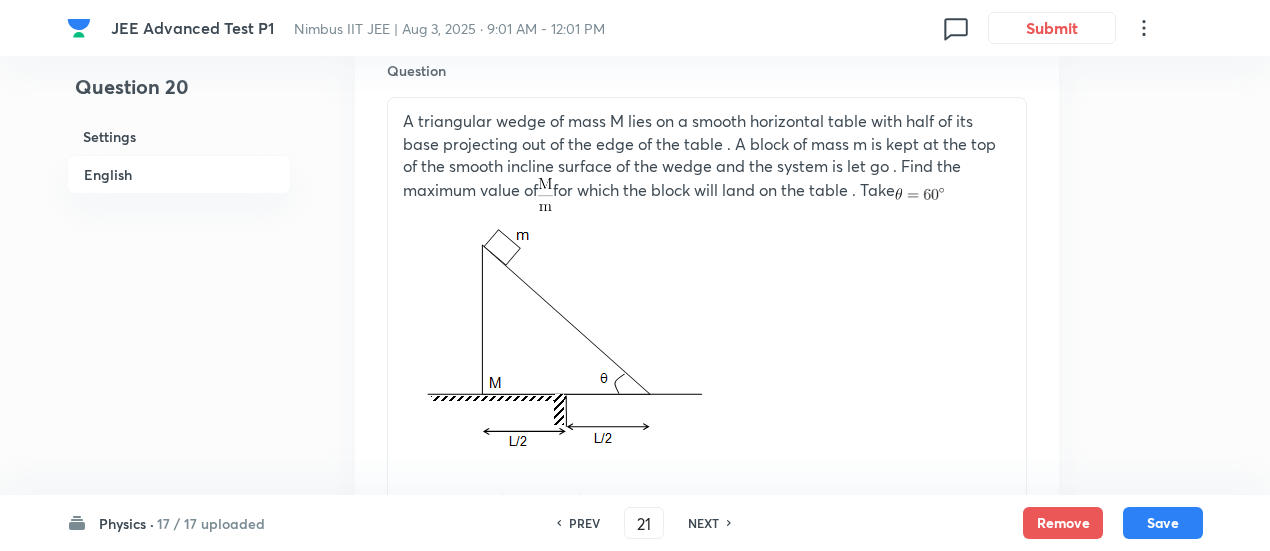 checkbox on "true" 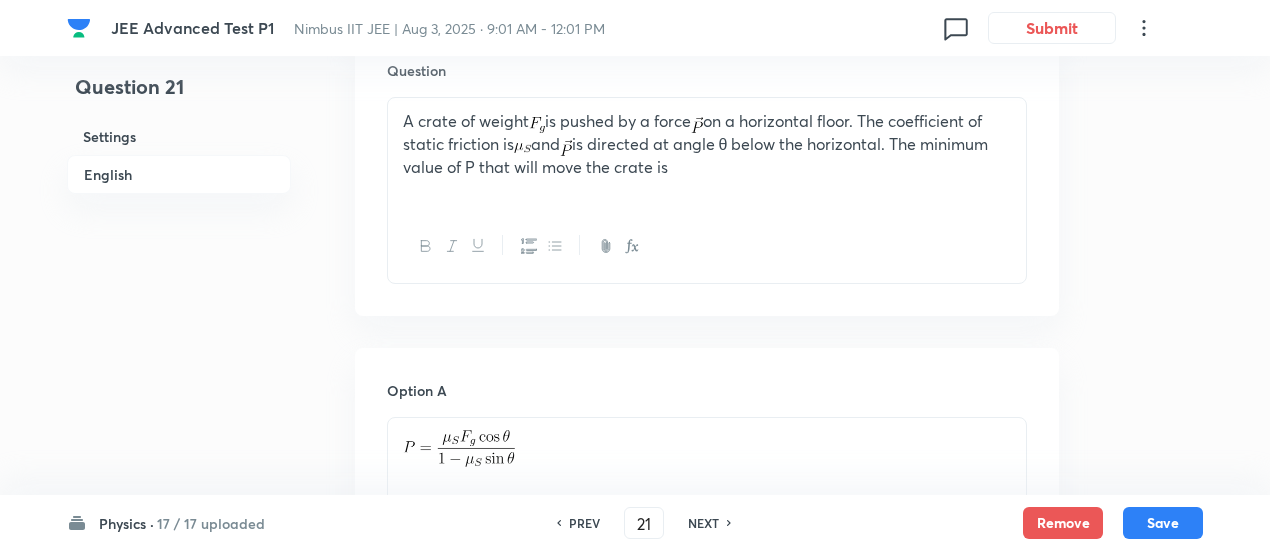 click on "NEXT" at bounding box center [703, 523] 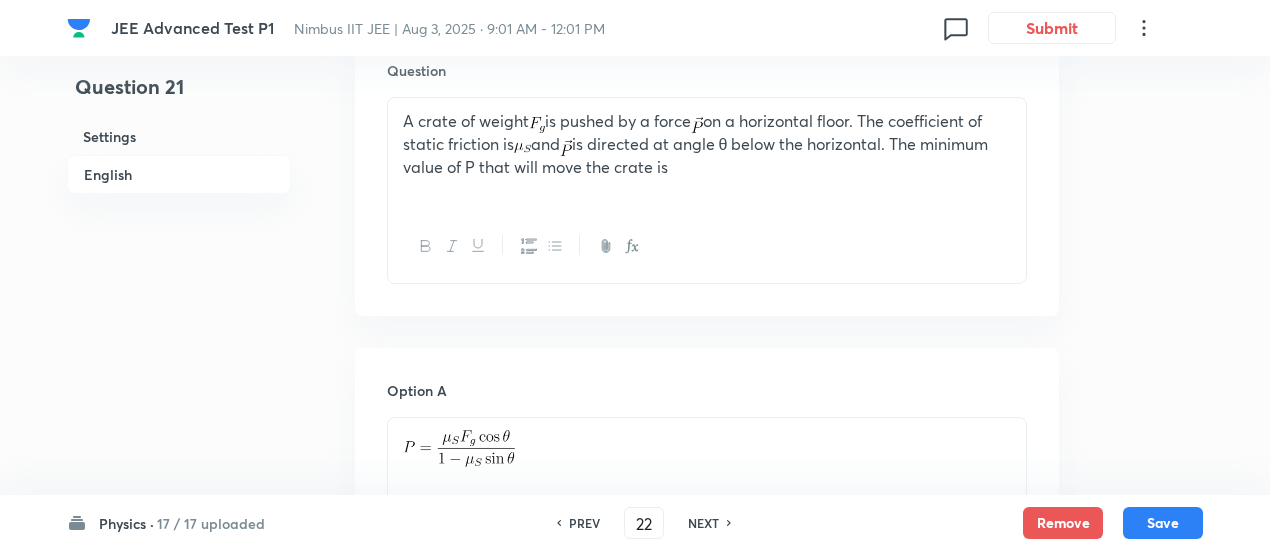 checkbox on "false" 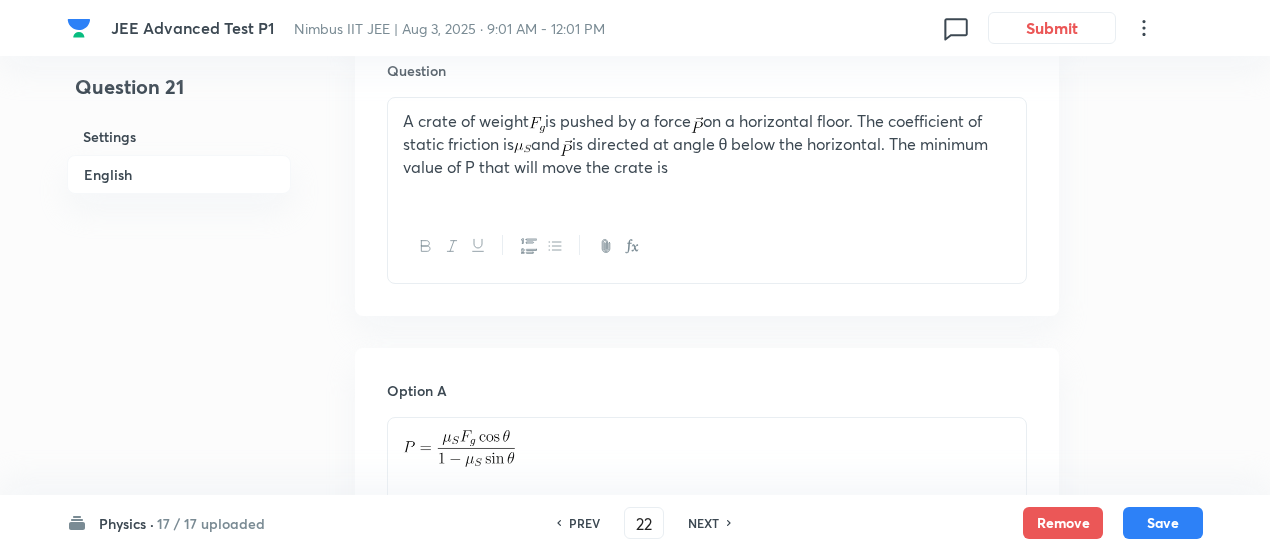 checkbox on "true" 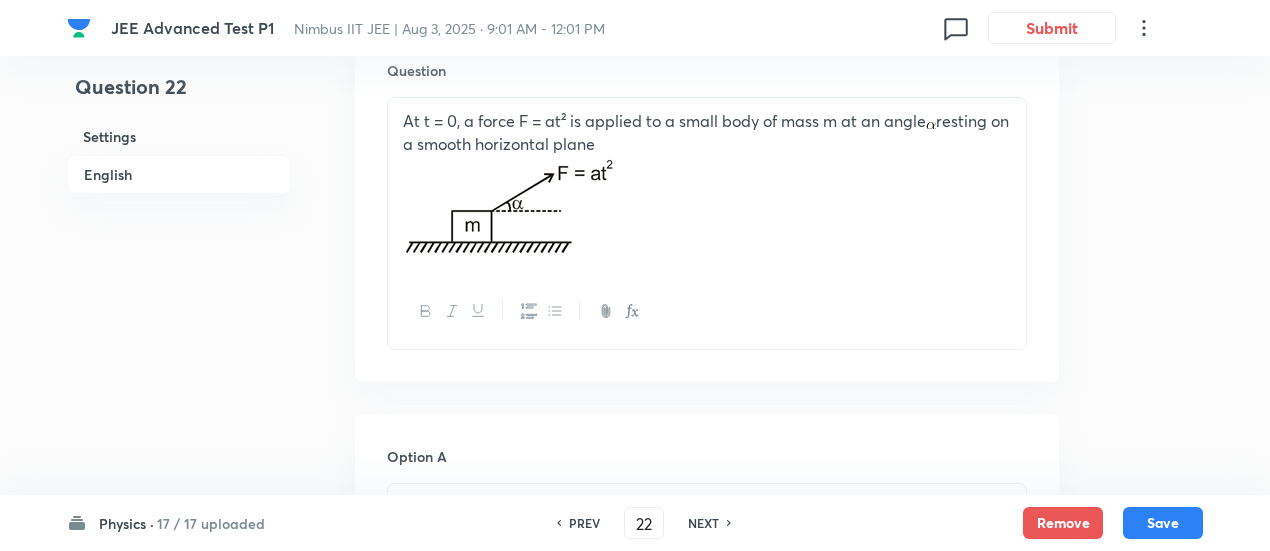 click on "NEXT" at bounding box center (703, 523) 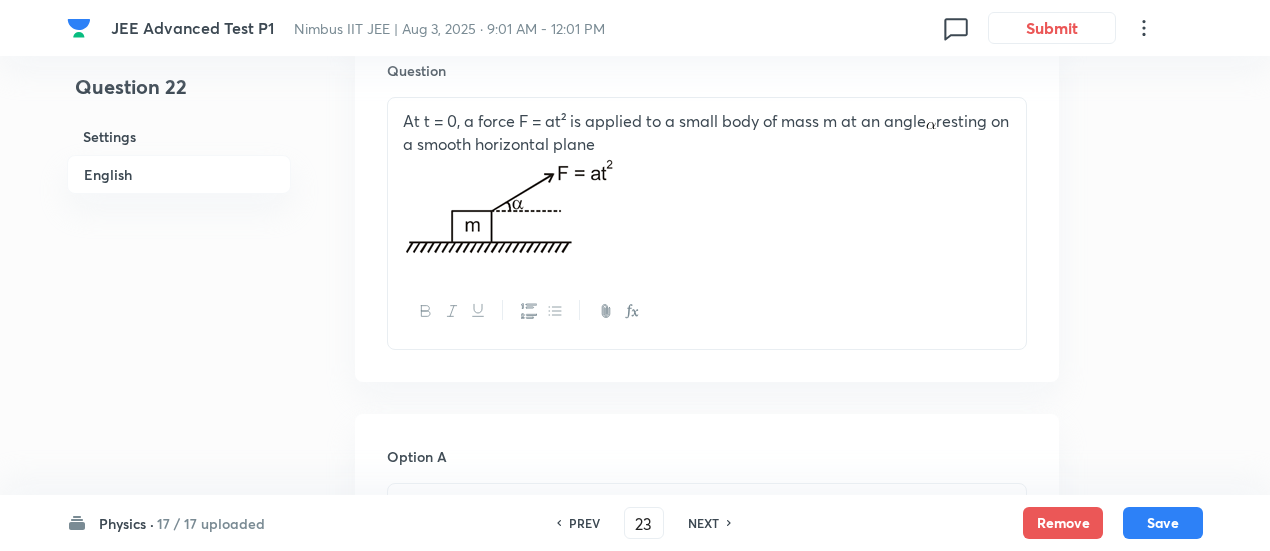 checkbox on "false" 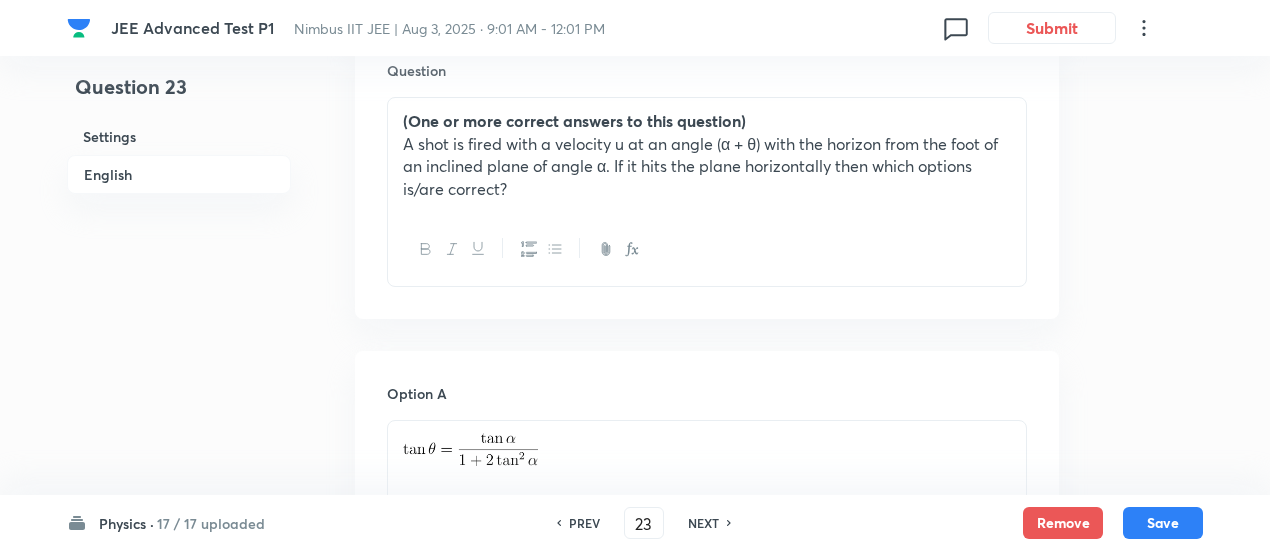 click on "NEXT" at bounding box center (703, 523) 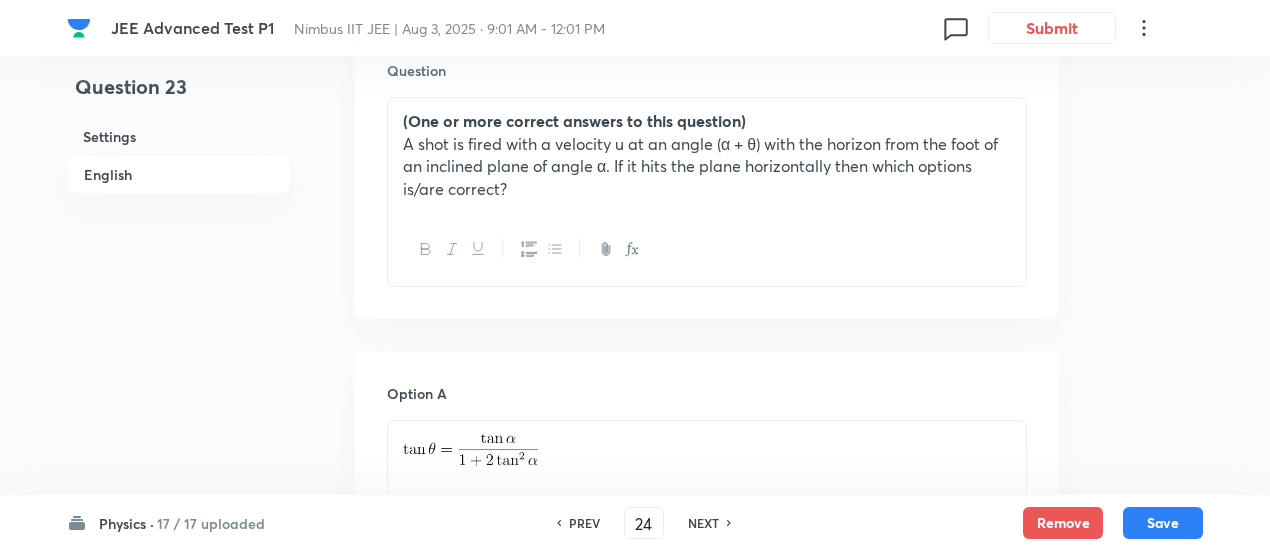 checkbox on "false" 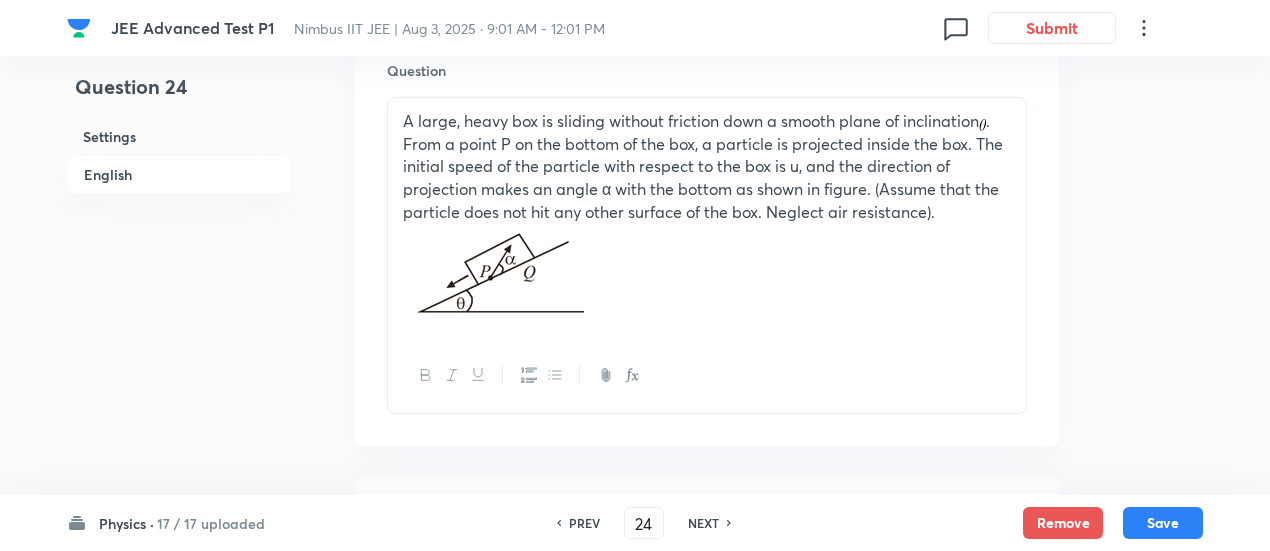 click on "NEXT" at bounding box center (703, 523) 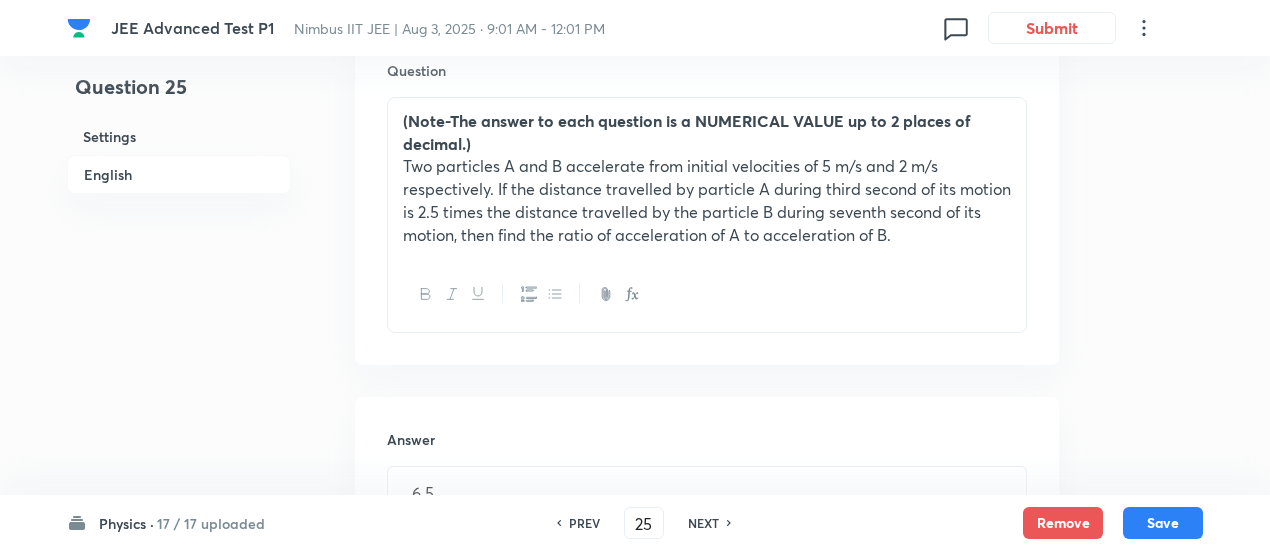 click on "NEXT" at bounding box center (703, 523) 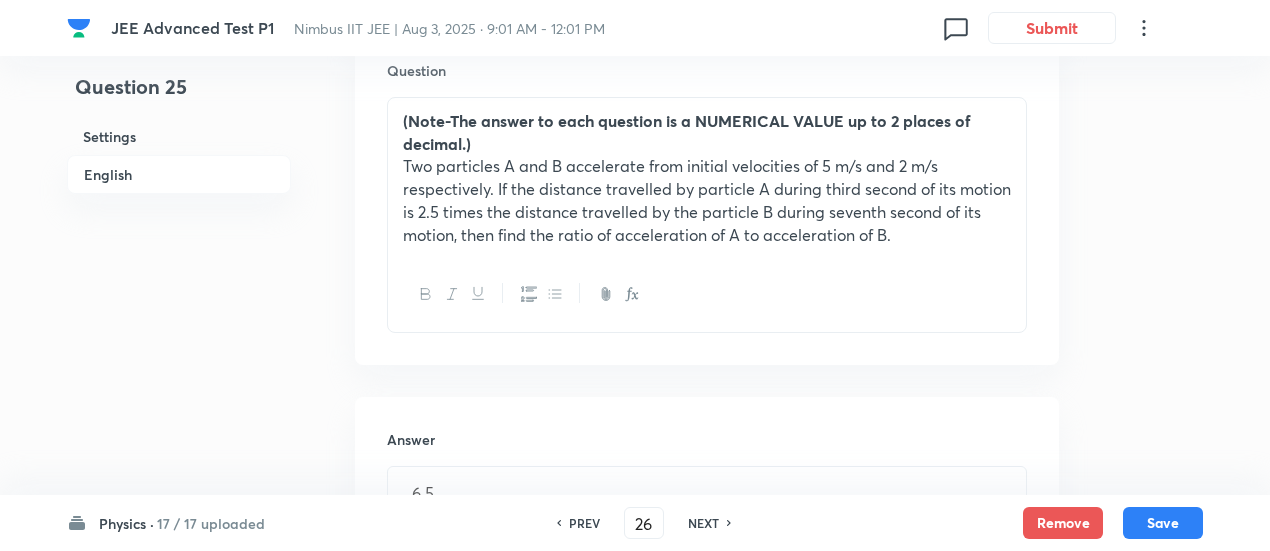 type 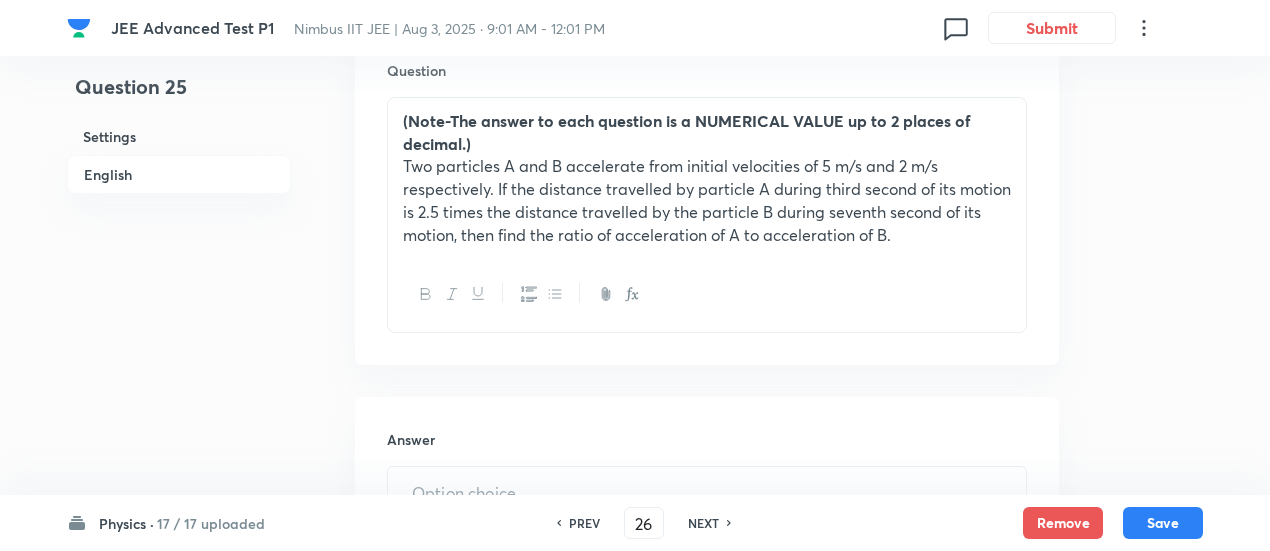 type on "4" 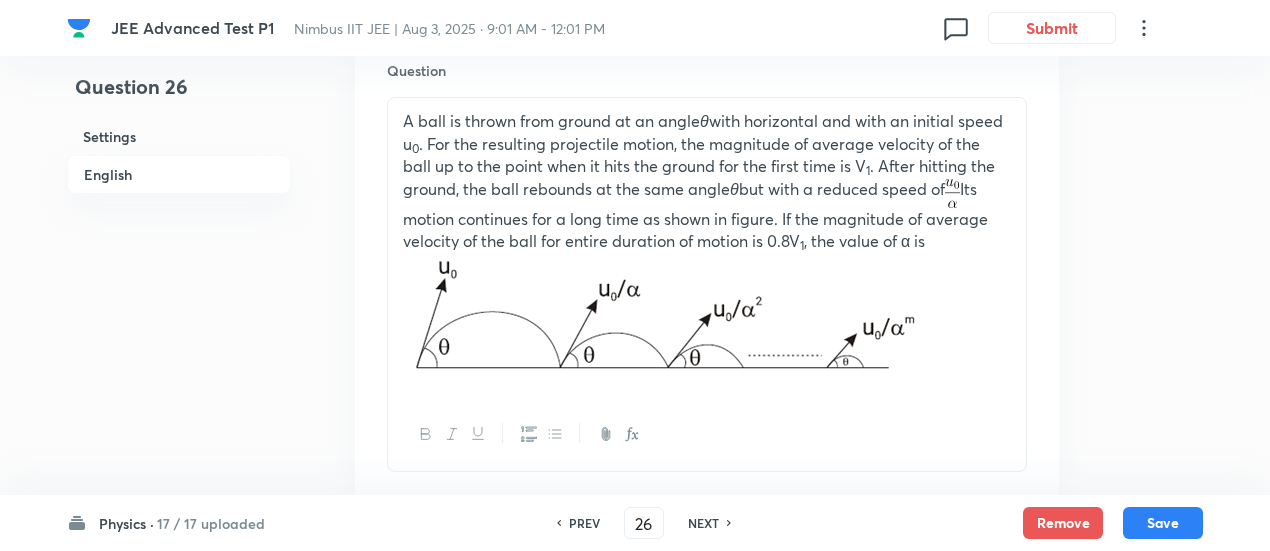 click on "NEXT" at bounding box center (703, 523) 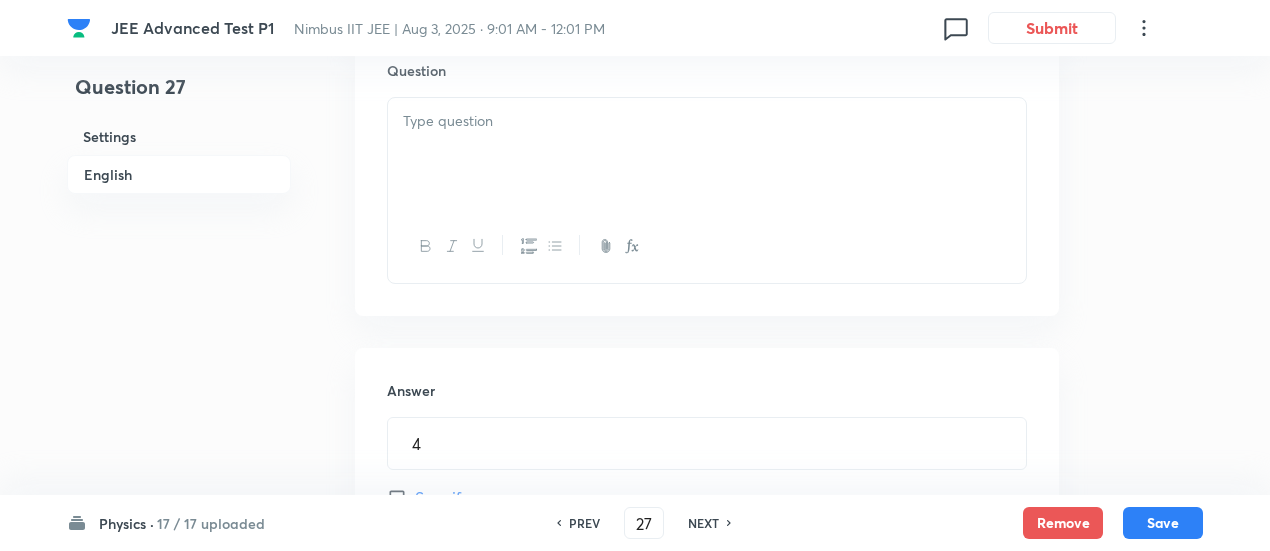 type 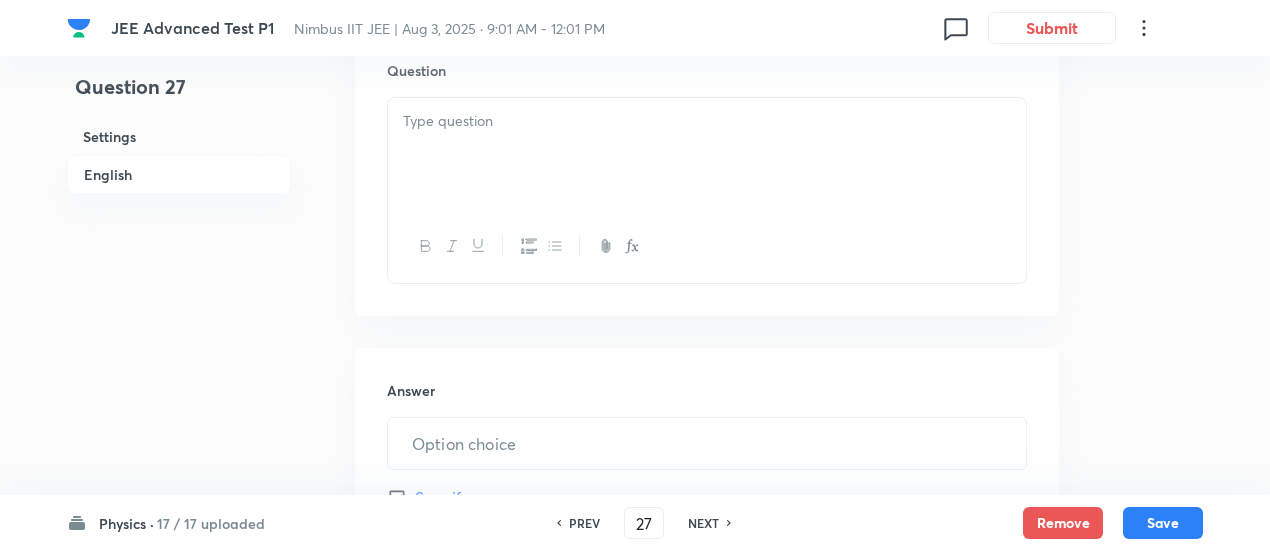 type on "692.8" 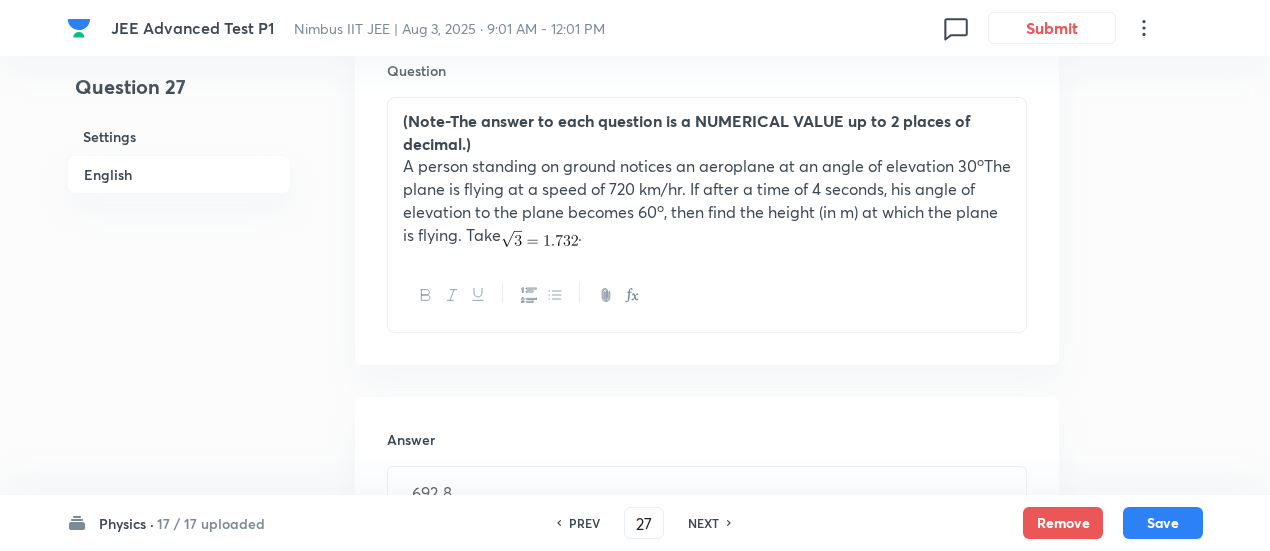 click on "NEXT" at bounding box center (703, 523) 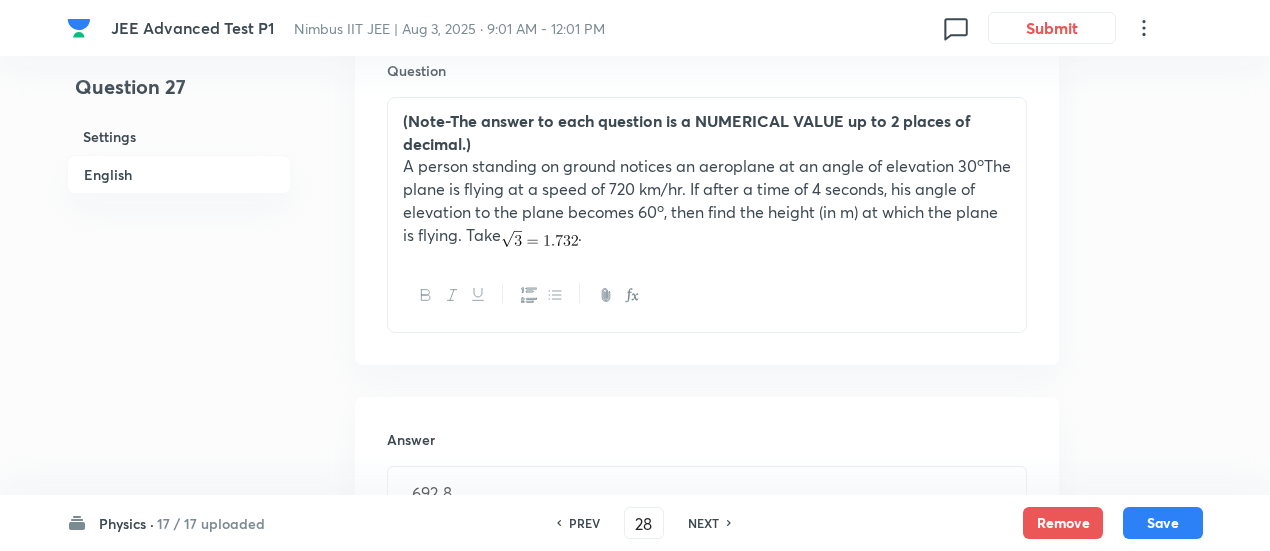 type 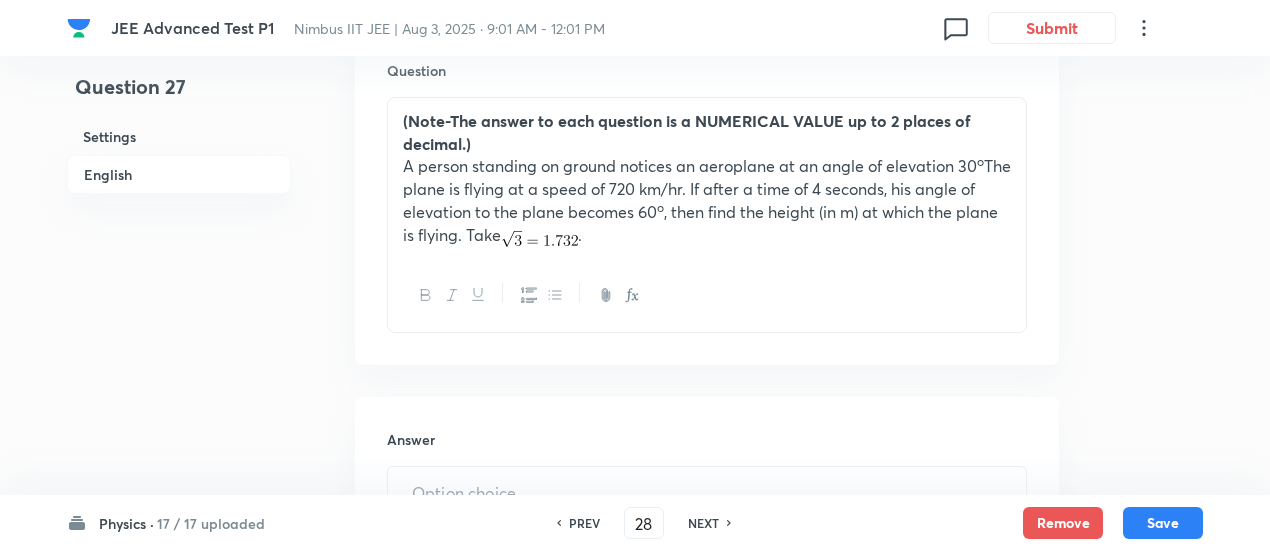 type on "4" 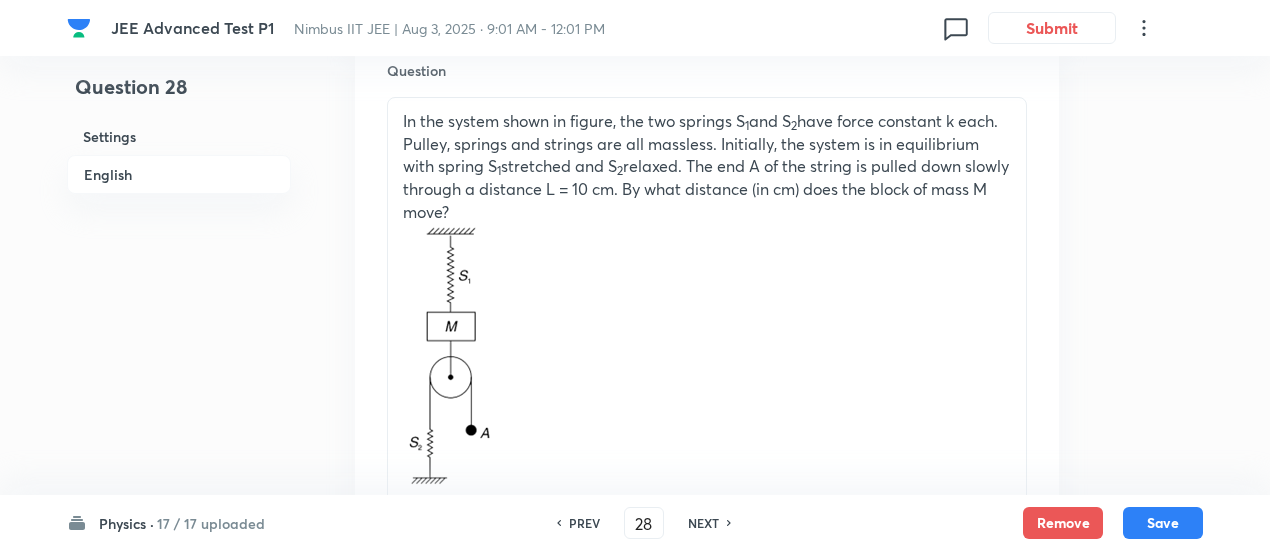 click on "NEXT" at bounding box center (703, 523) 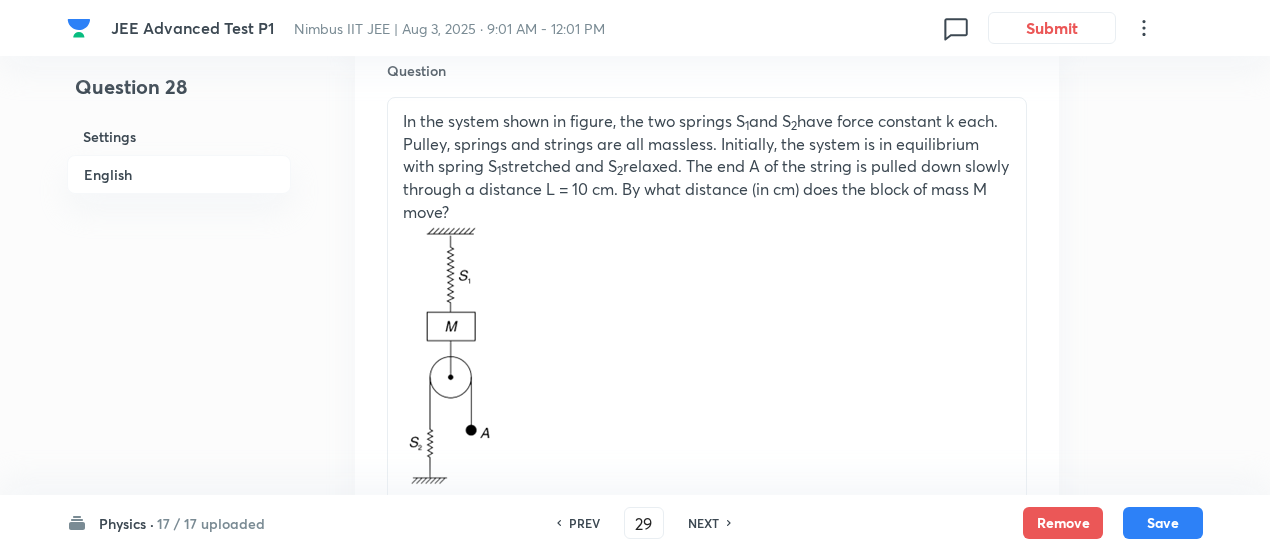 type on "7" 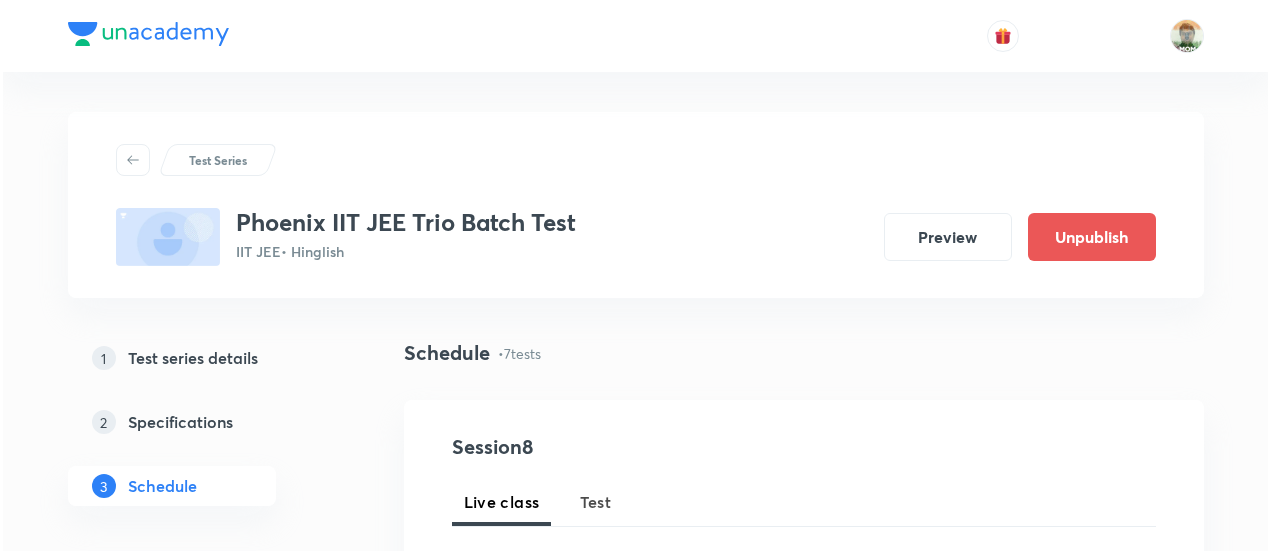 scroll, scrollTop: 1852, scrollLeft: 0, axis: vertical 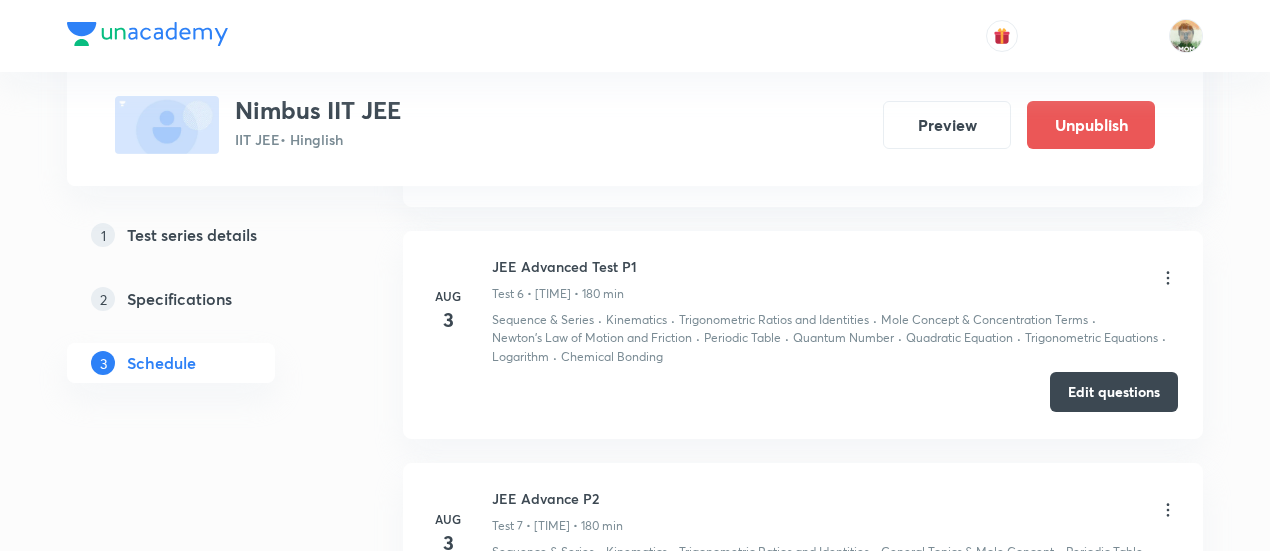 click on "Edit questions" at bounding box center [1114, 392] 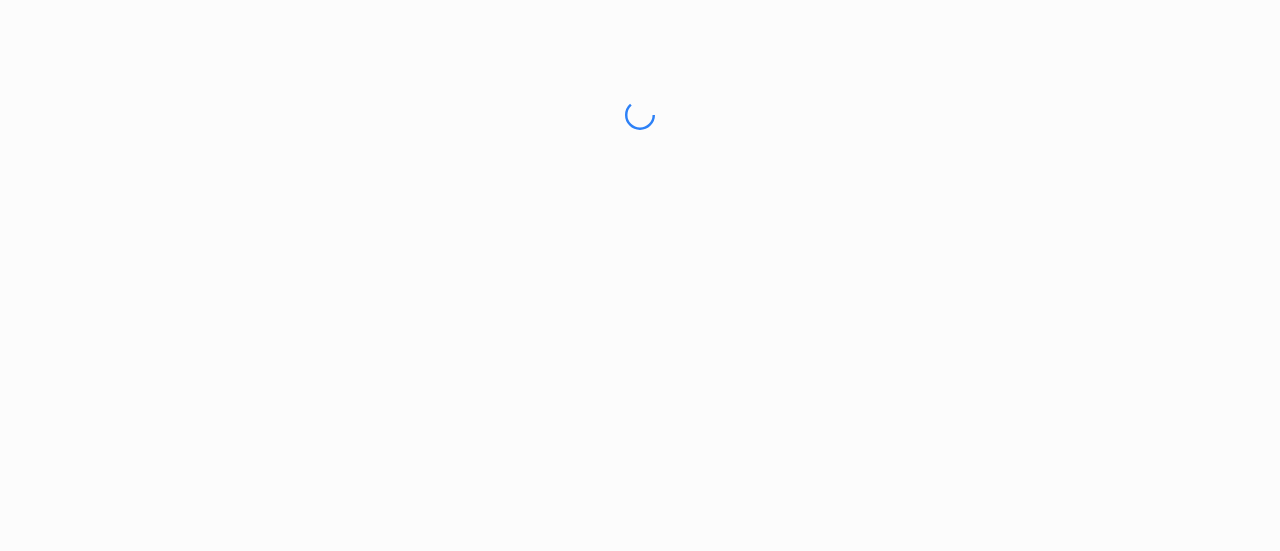 scroll, scrollTop: 0, scrollLeft: 0, axis: both 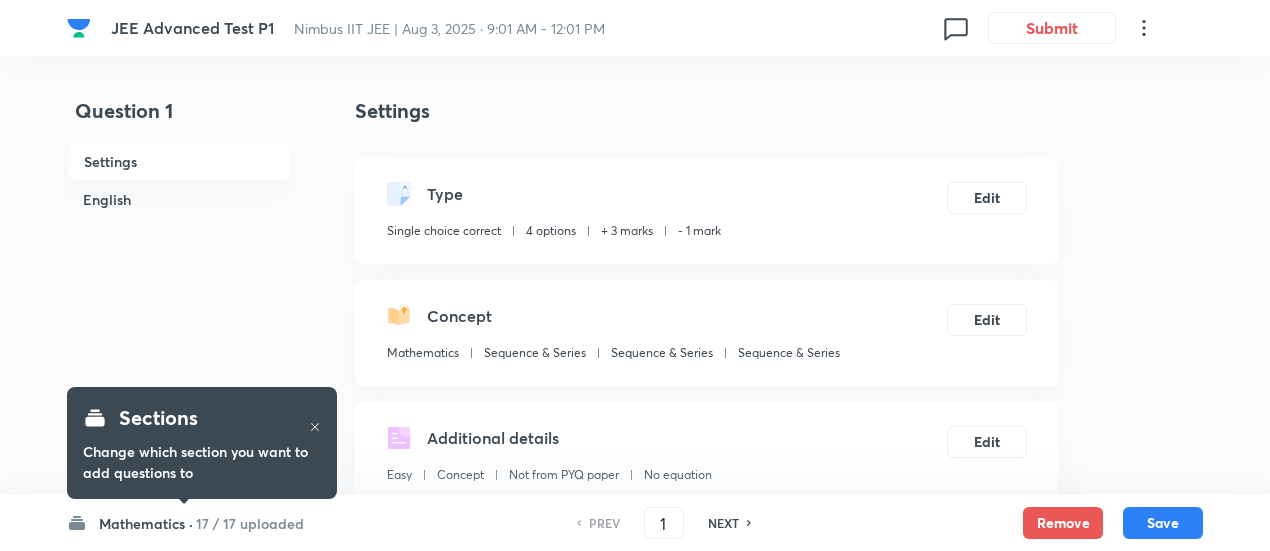 click on "NEXT" at bounding box center (723, 523) 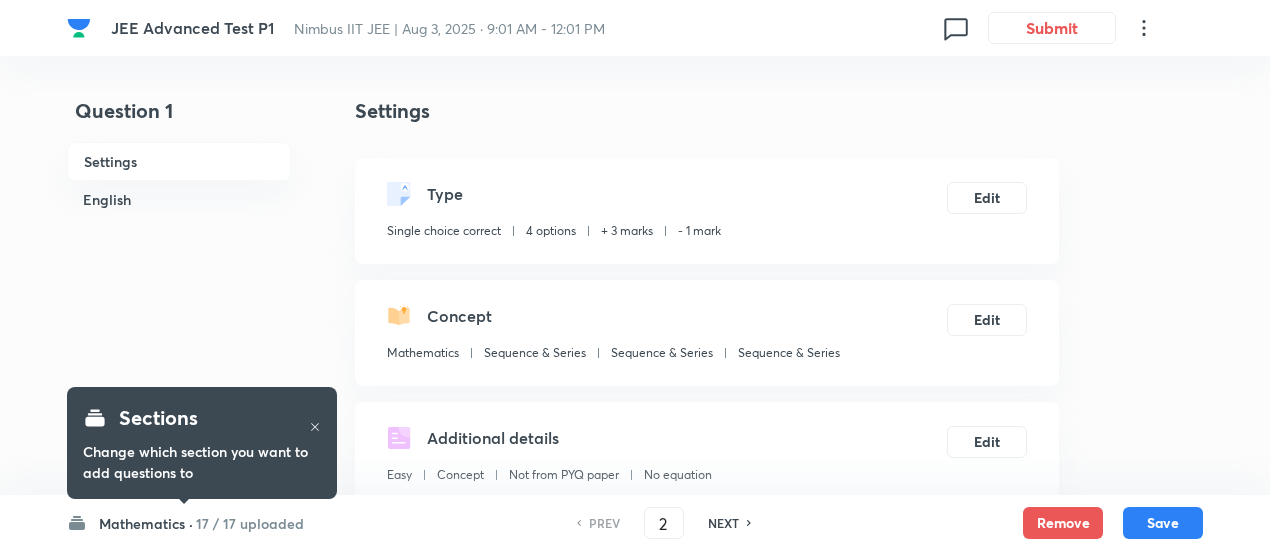 checkbox on "false" 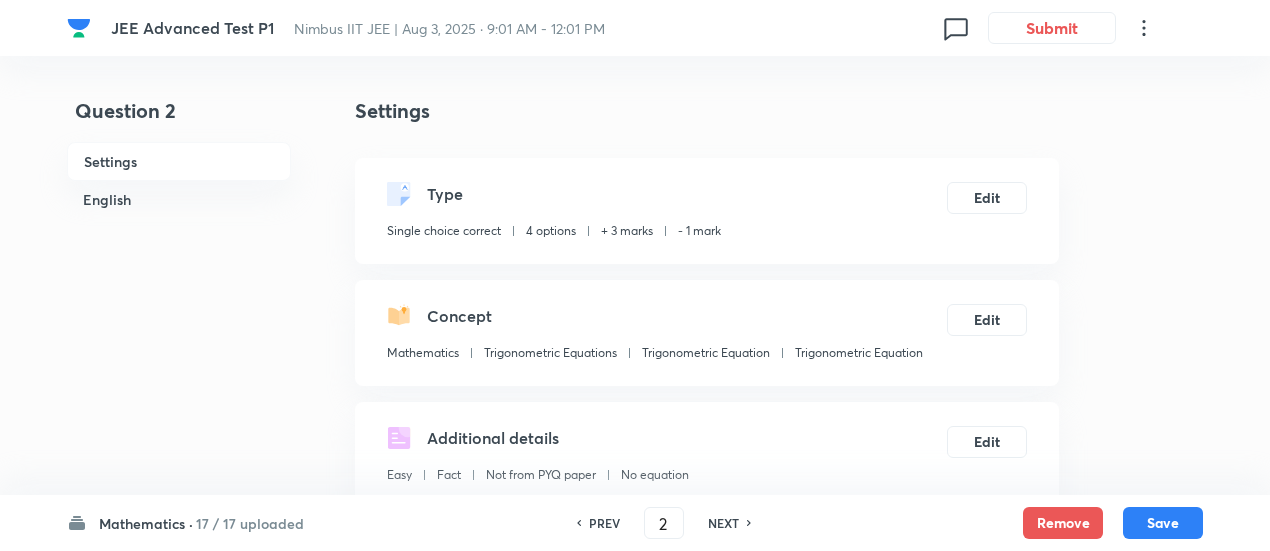 click on "NEXT" at bounding box center (723, 523) 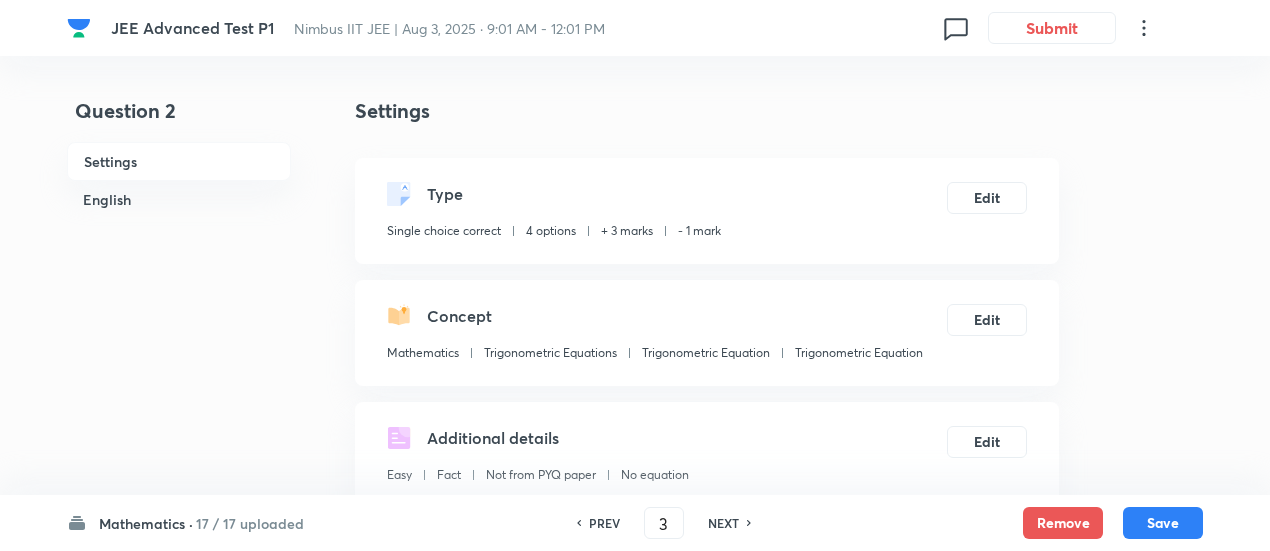 checkbox on "true" 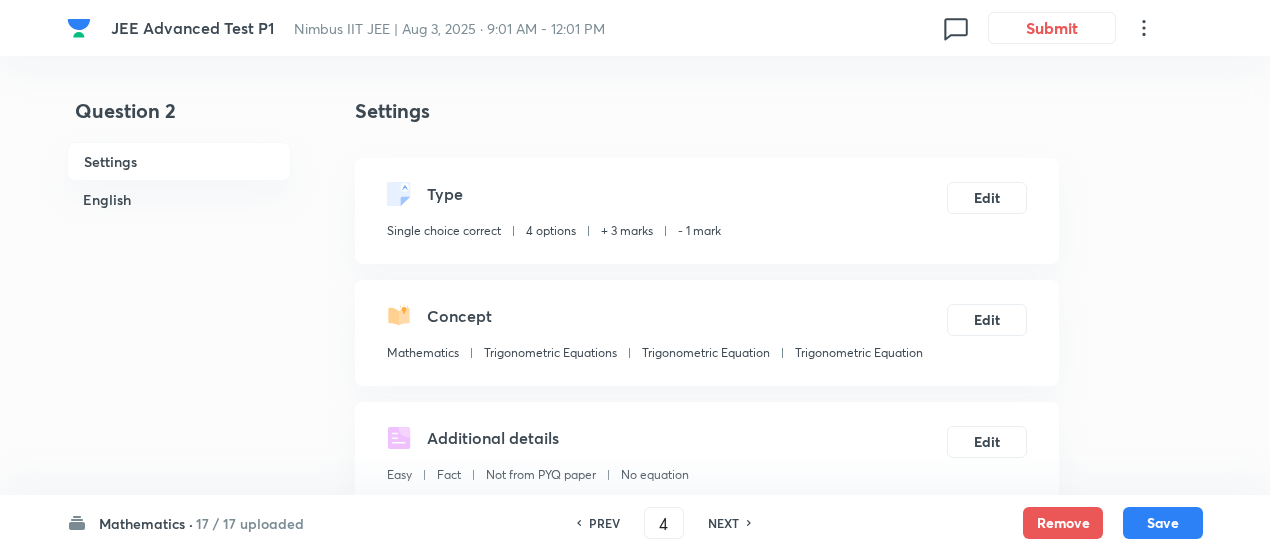 checkbox on "false" 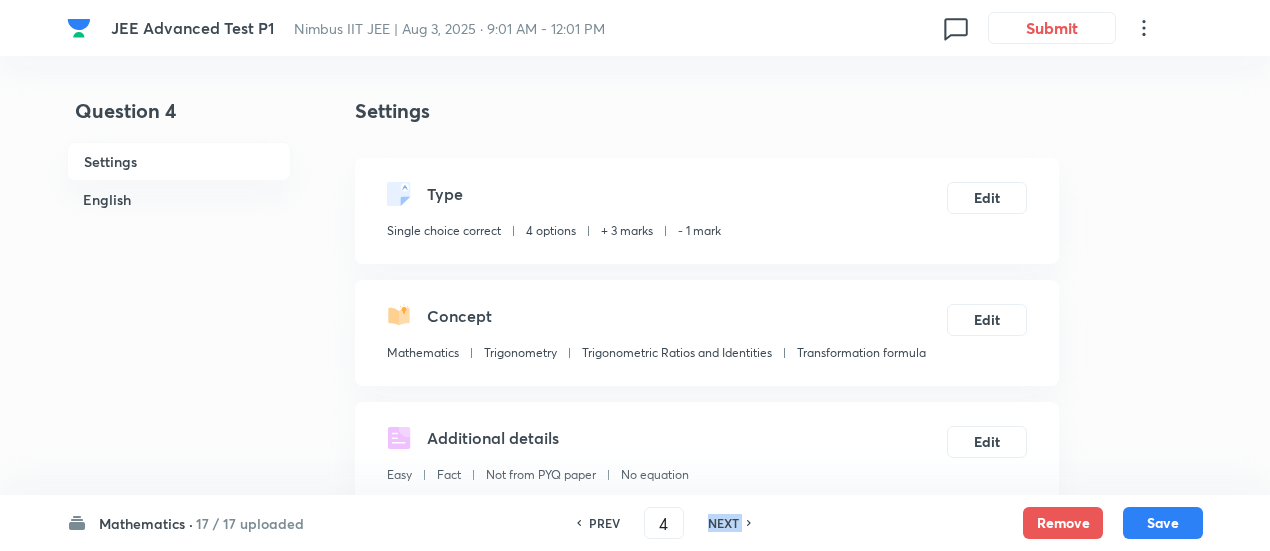click on "NEXT" at bounding box center [723, 523] 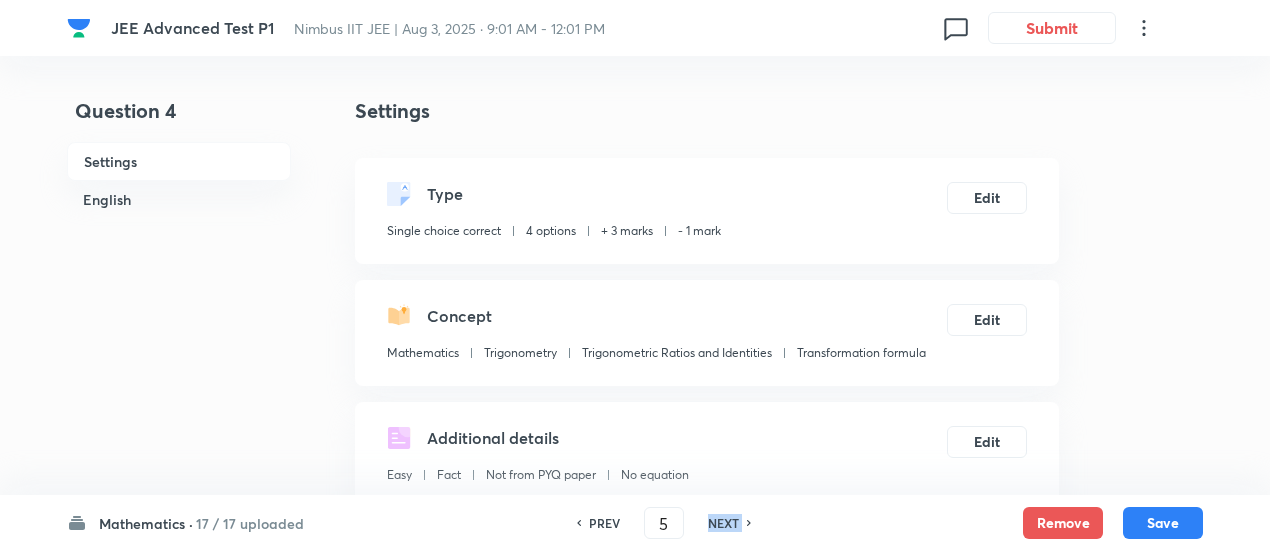 checkbox on "true" 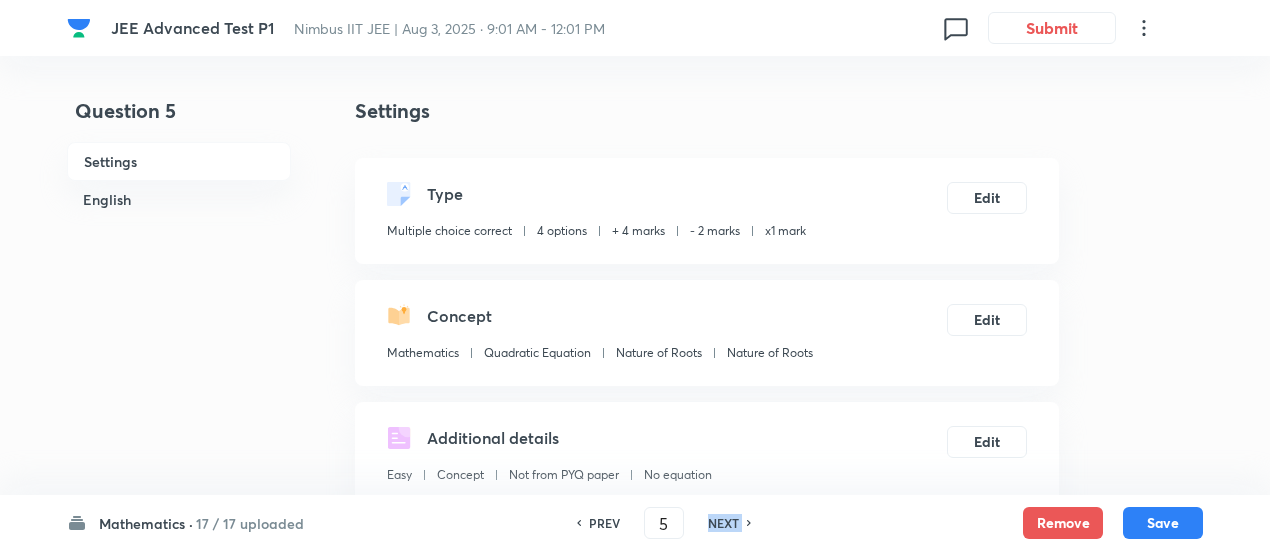 click on "NEXT" at bounding box center (723, 523) 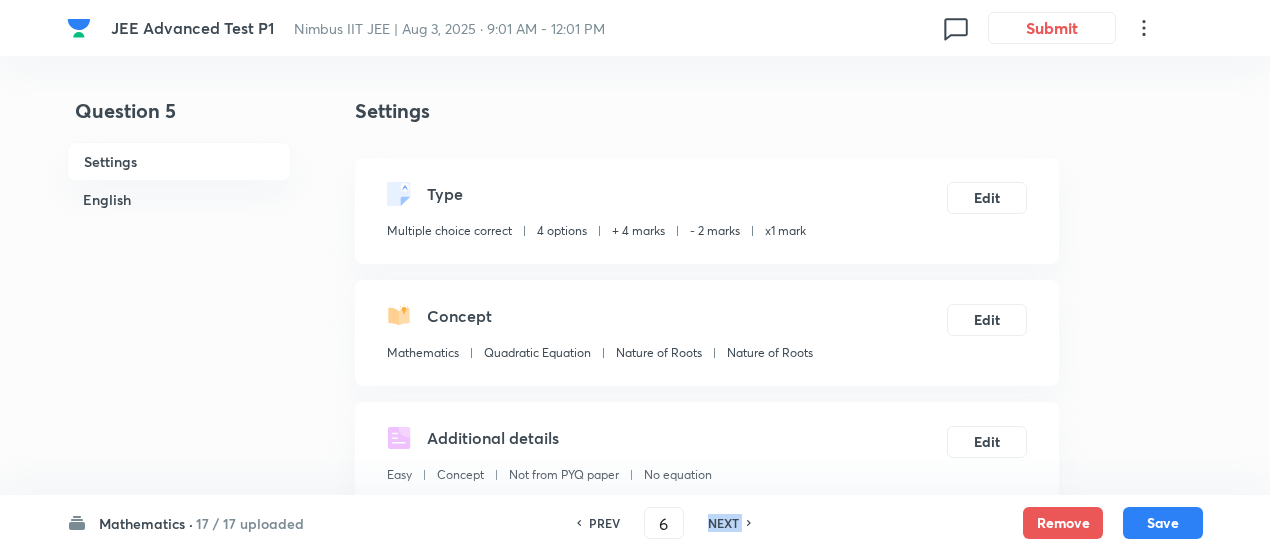 checkbox on "false" 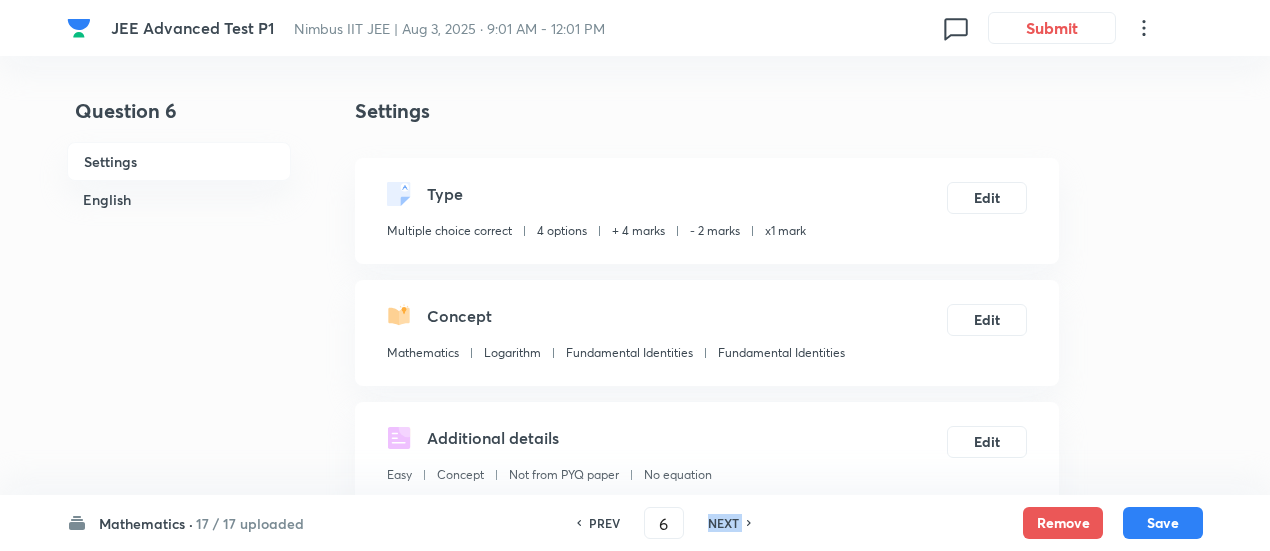 click on "NEXT" at bounding box center [723, 523] 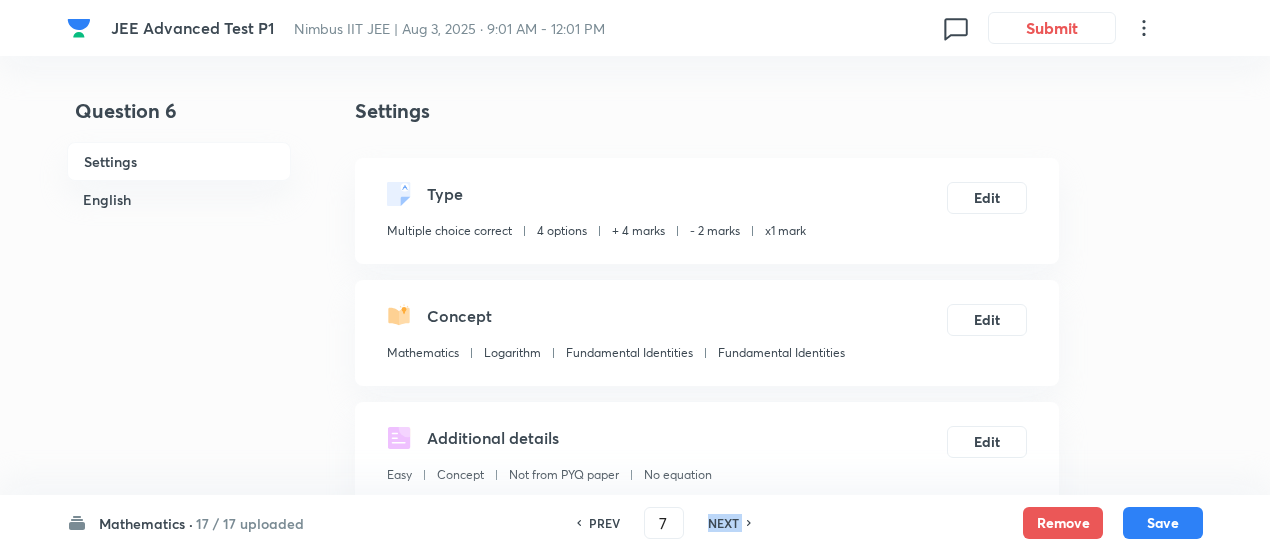 checkbox on "false" 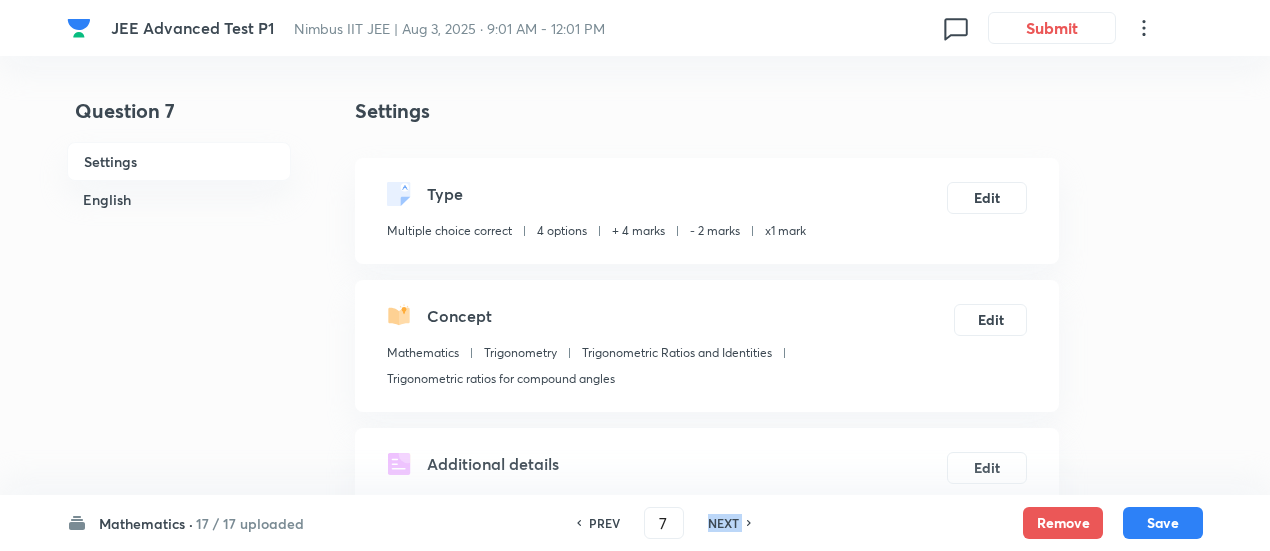 click on "NEXT" at bounding box center (723, 523) 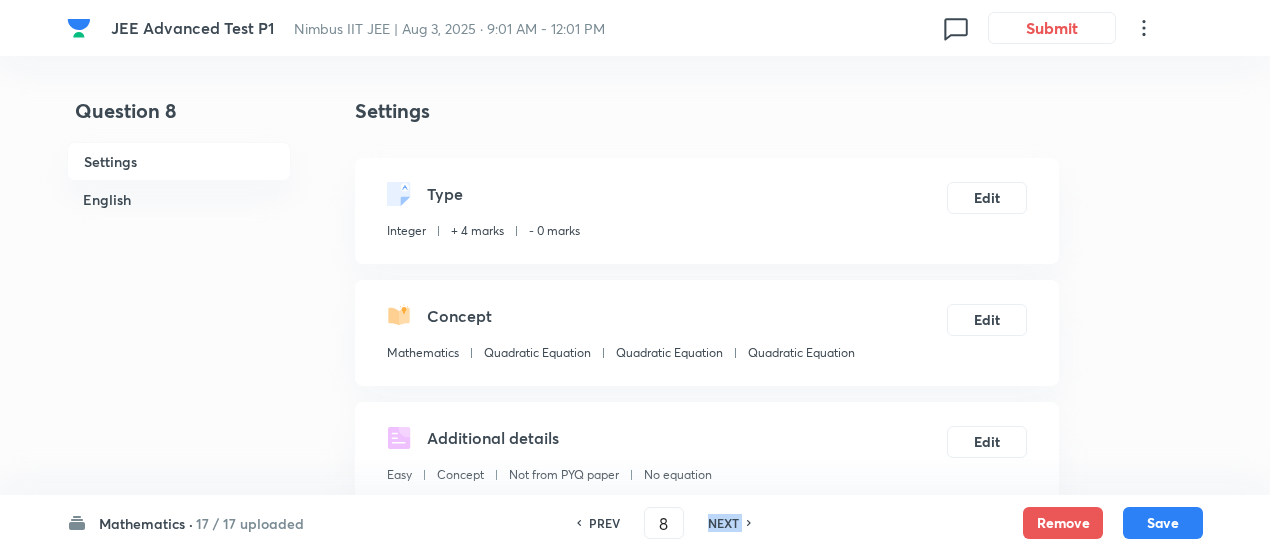 click on "NEXT" at bounding box center [723, 523] 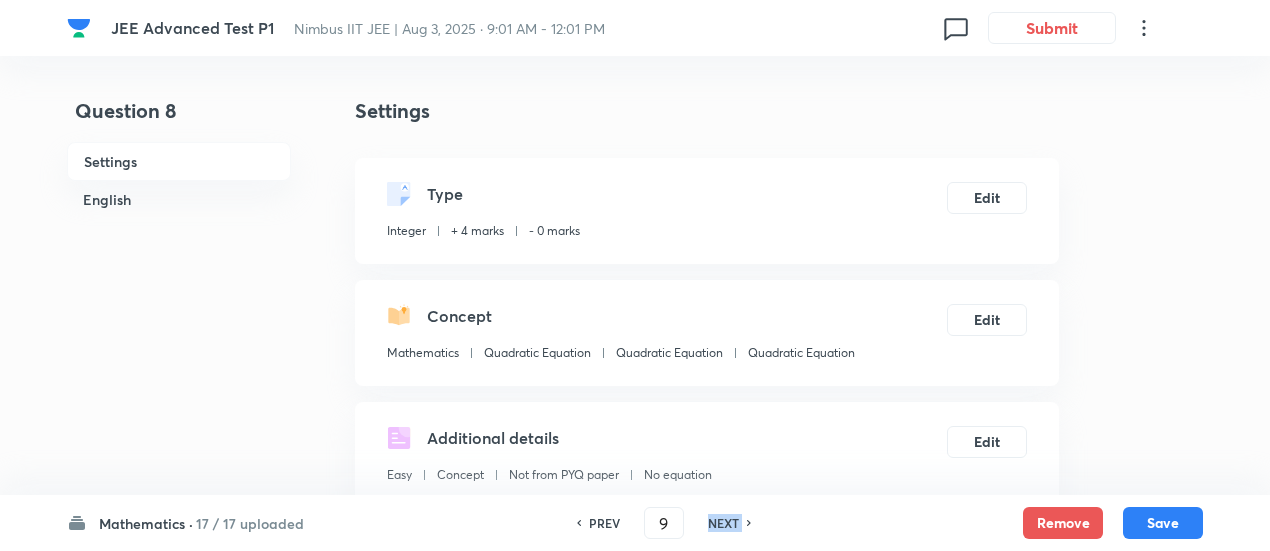 type on "2" 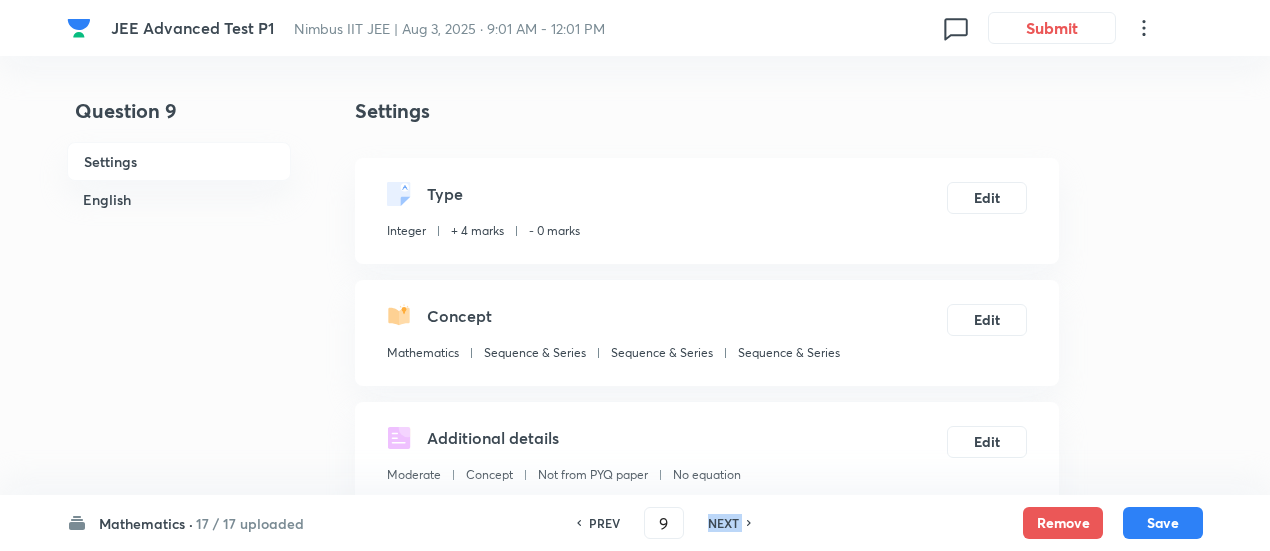 click on "NEXT" at bounding box center [723, 523] 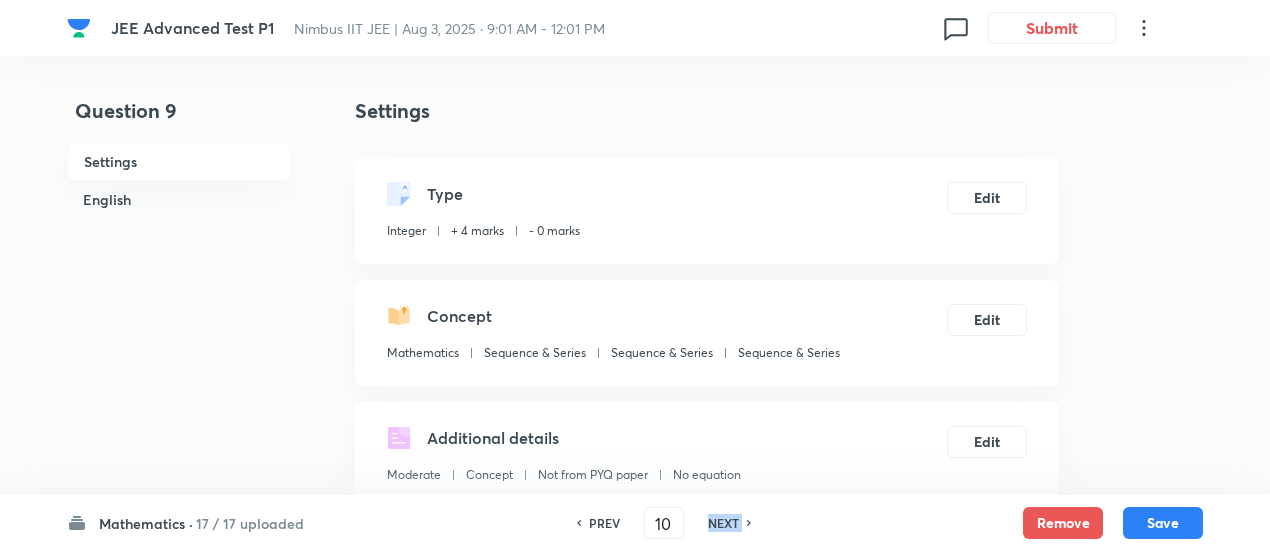 type on "124" 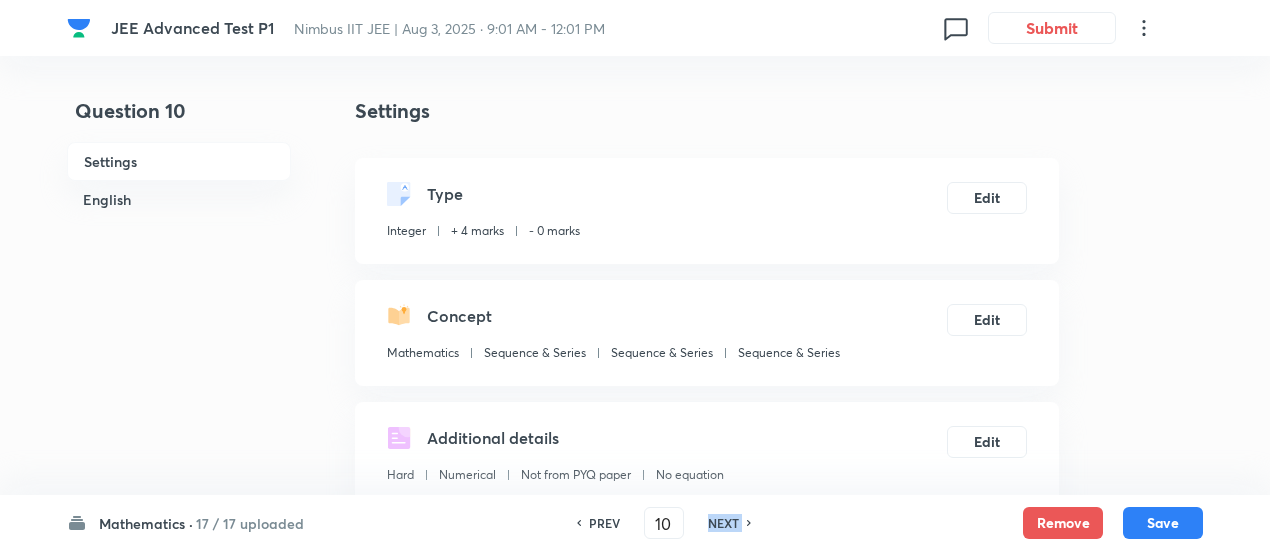 click on "NEXT" at bounding box center (723, 523) 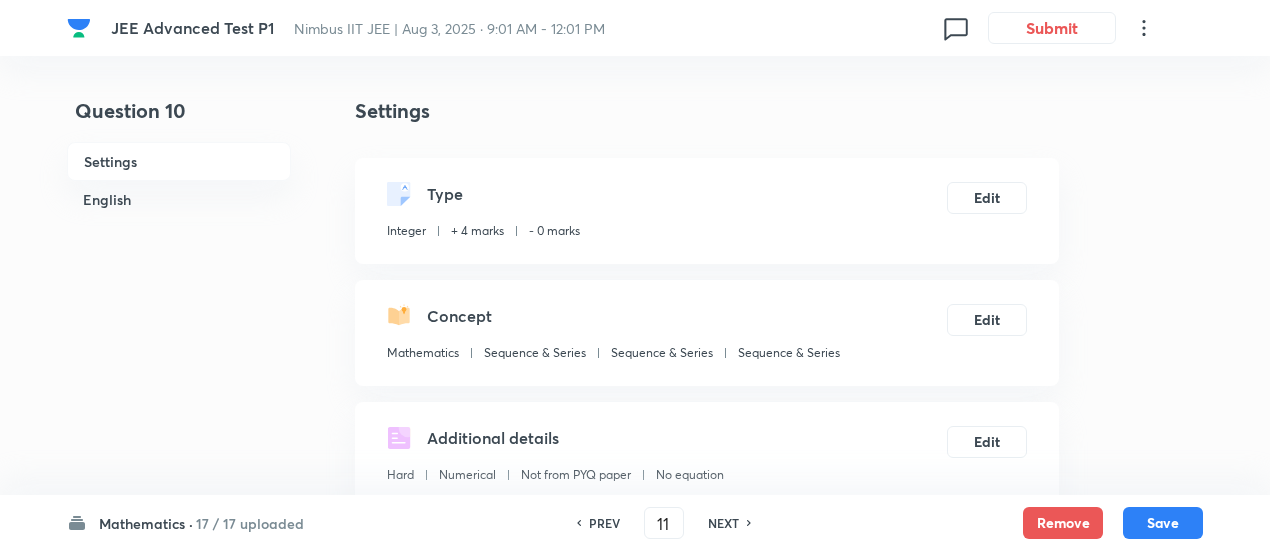 type on "3" 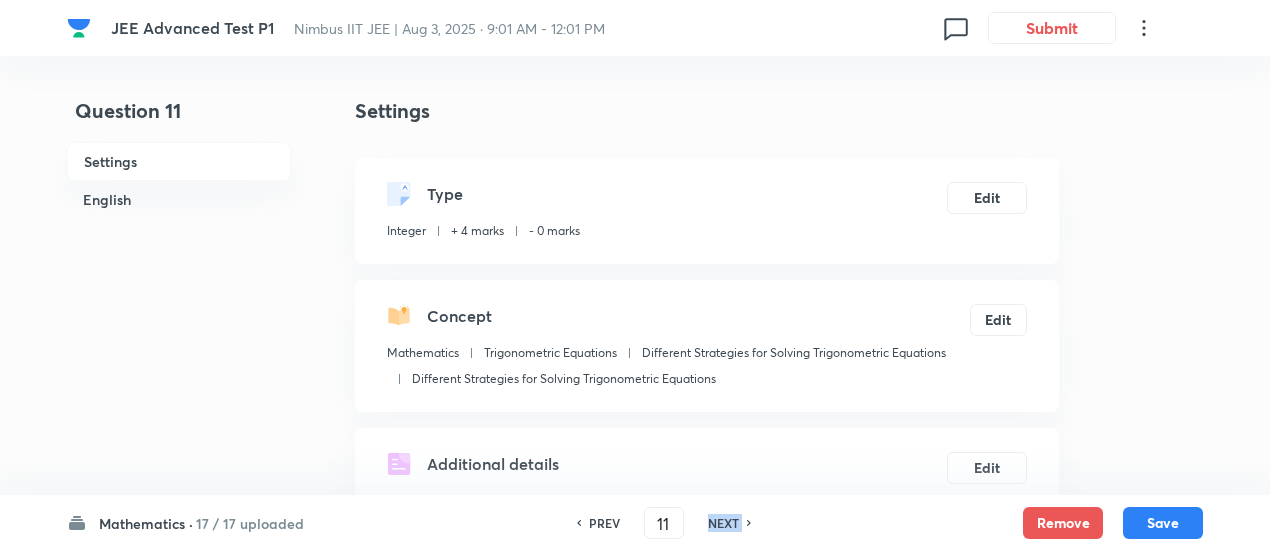 click on "NEXT" at bounding box center (723, 523) 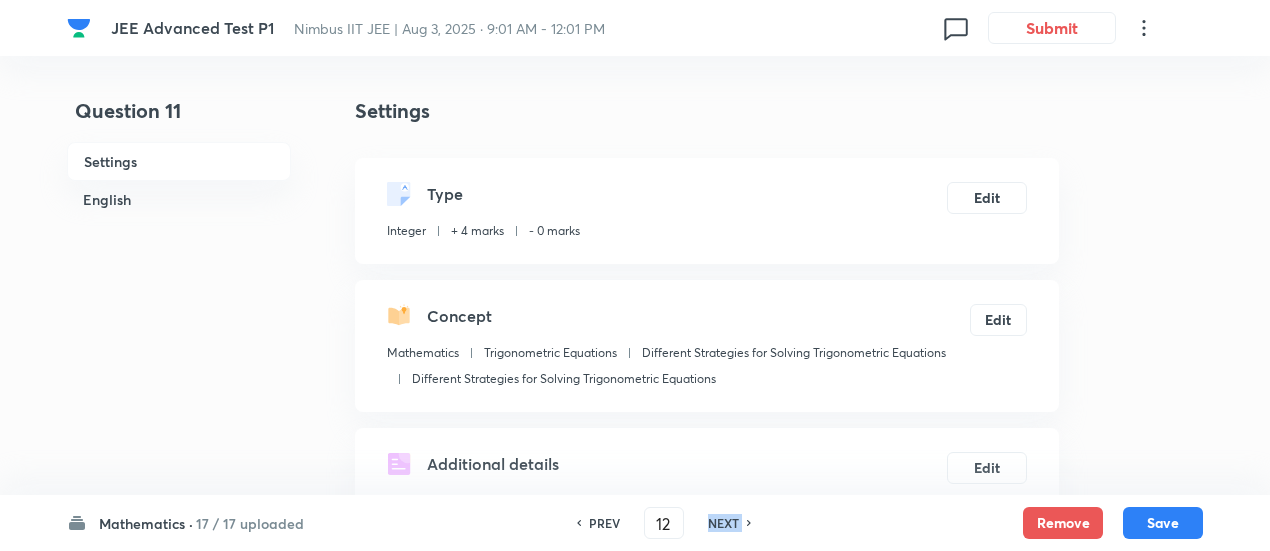 type on "16" 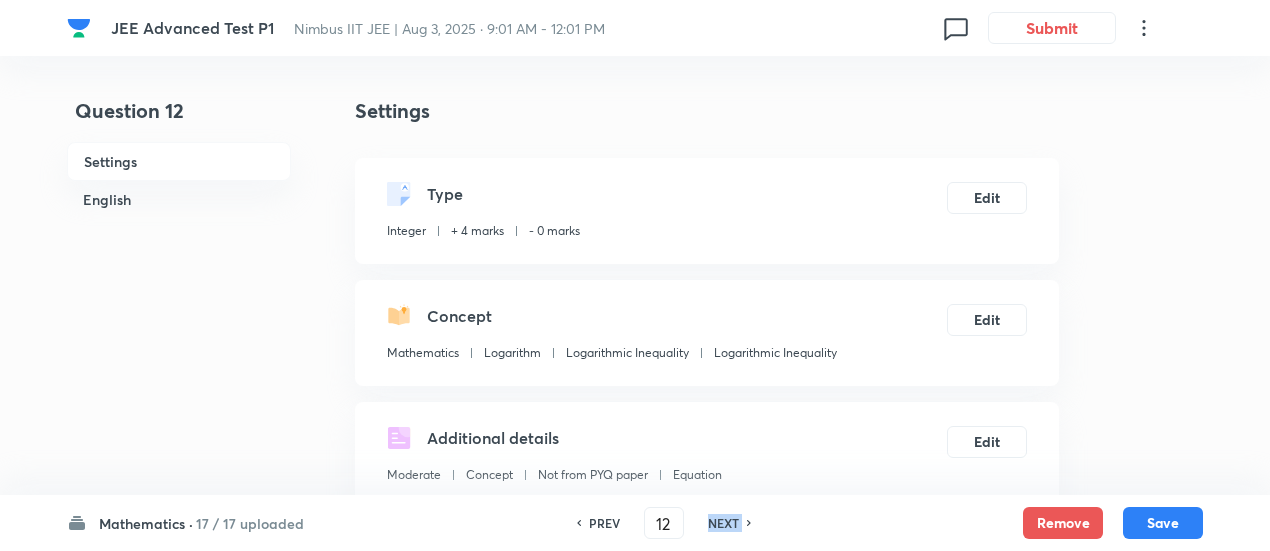 click on "NEXT" at bounding box center [723, 523] 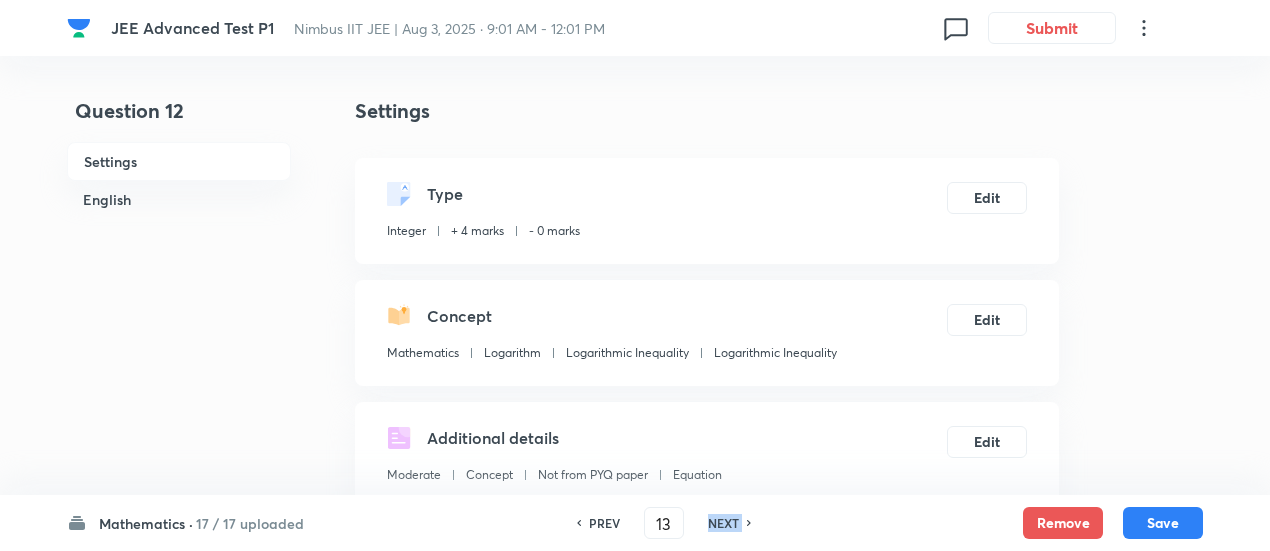 type on "1" 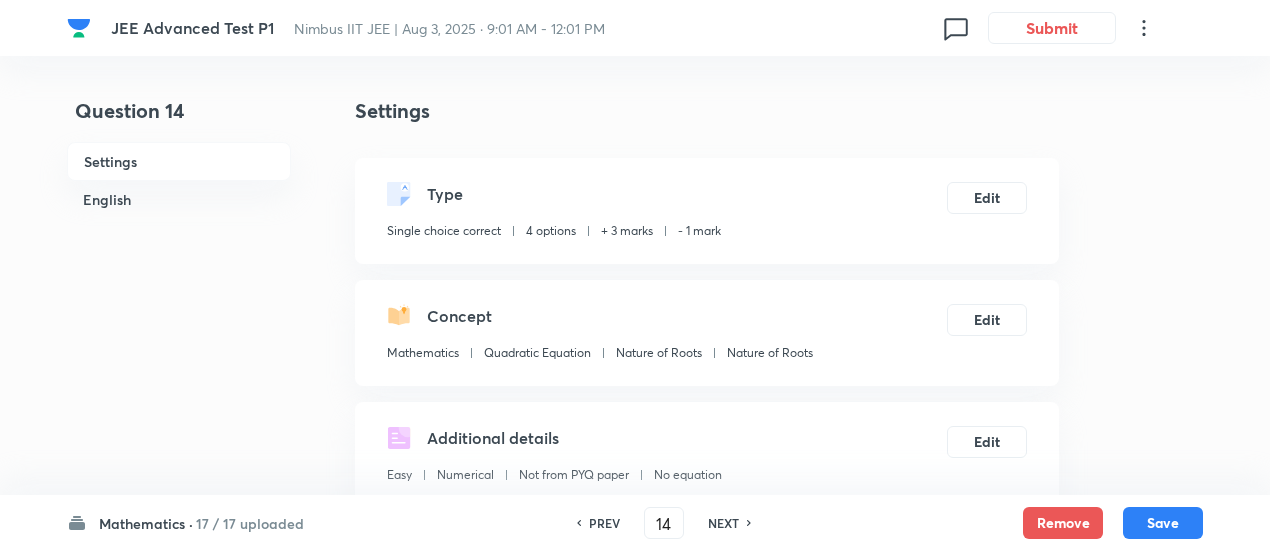 checkbox on "true" 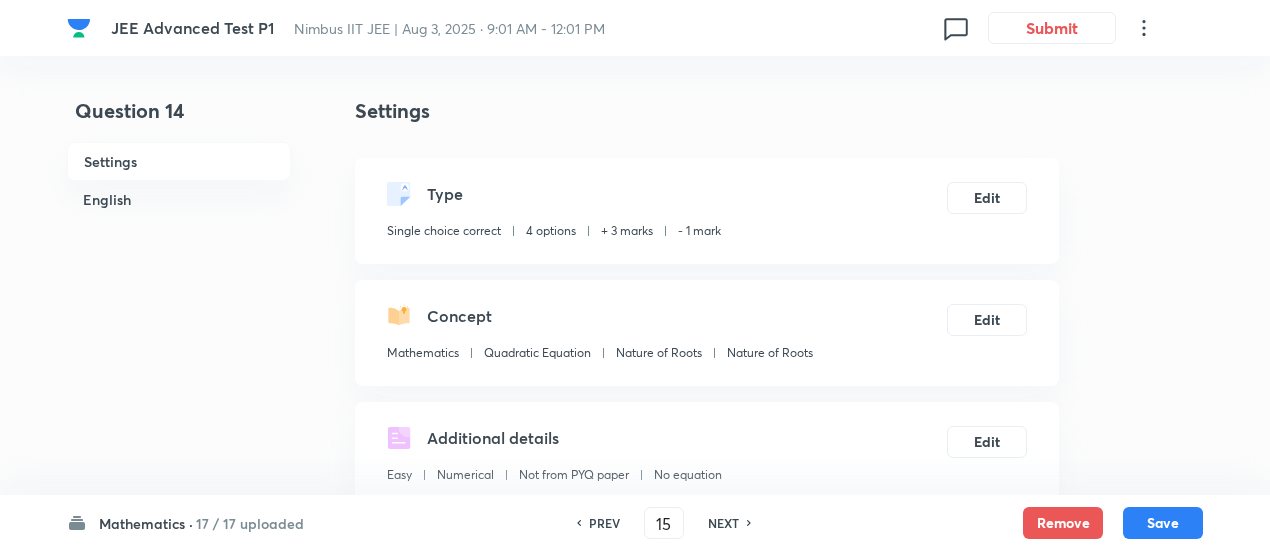 checkbox on "false" 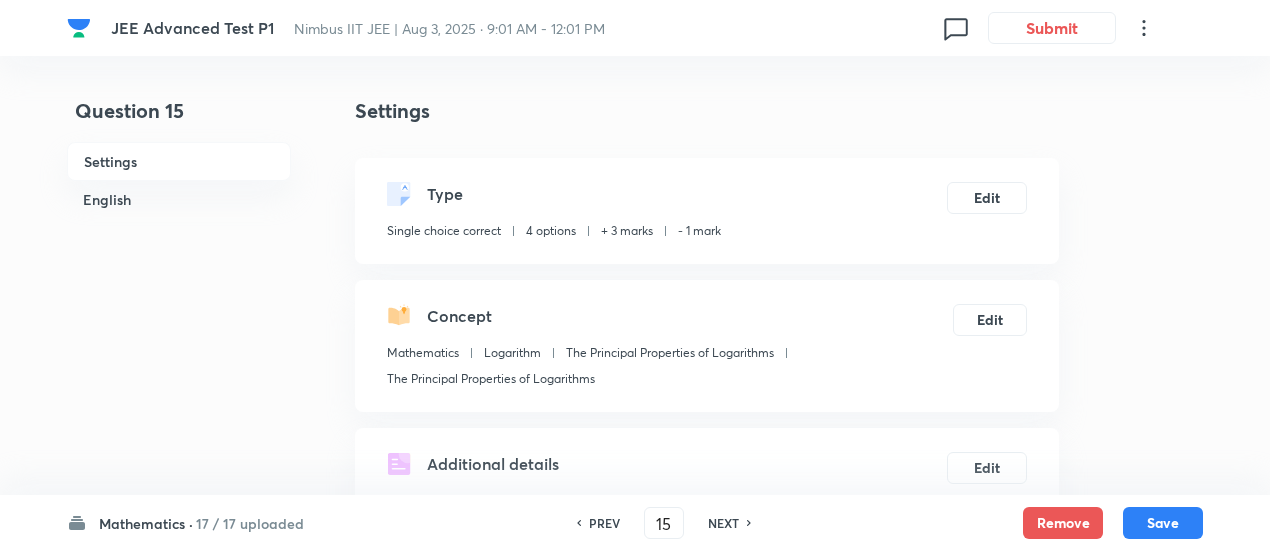 checkbox on "true" 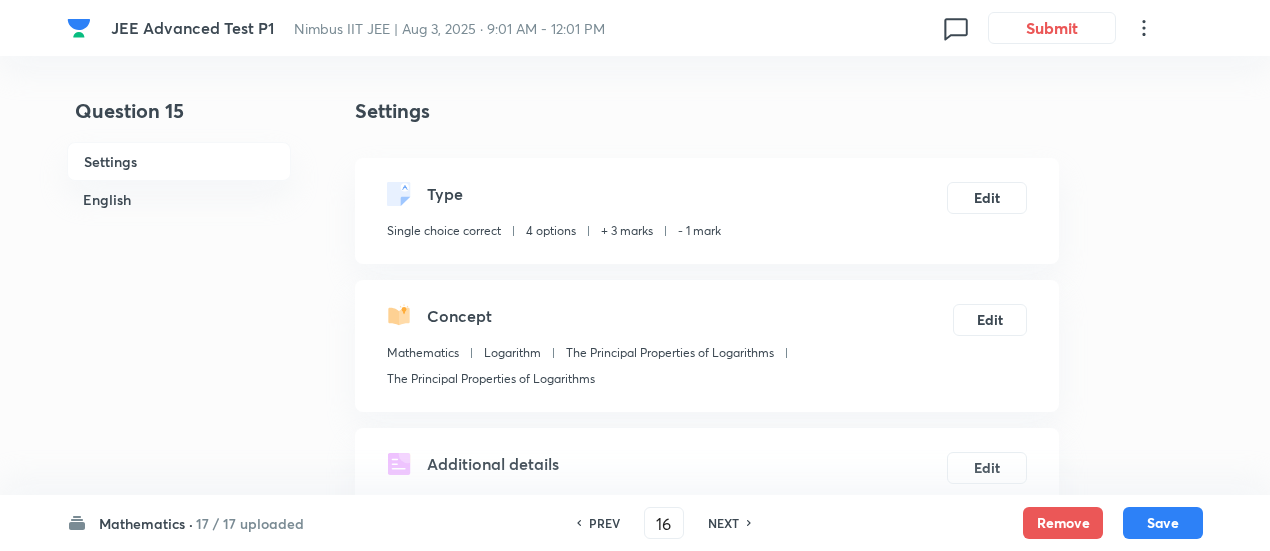 checkbox on "true" 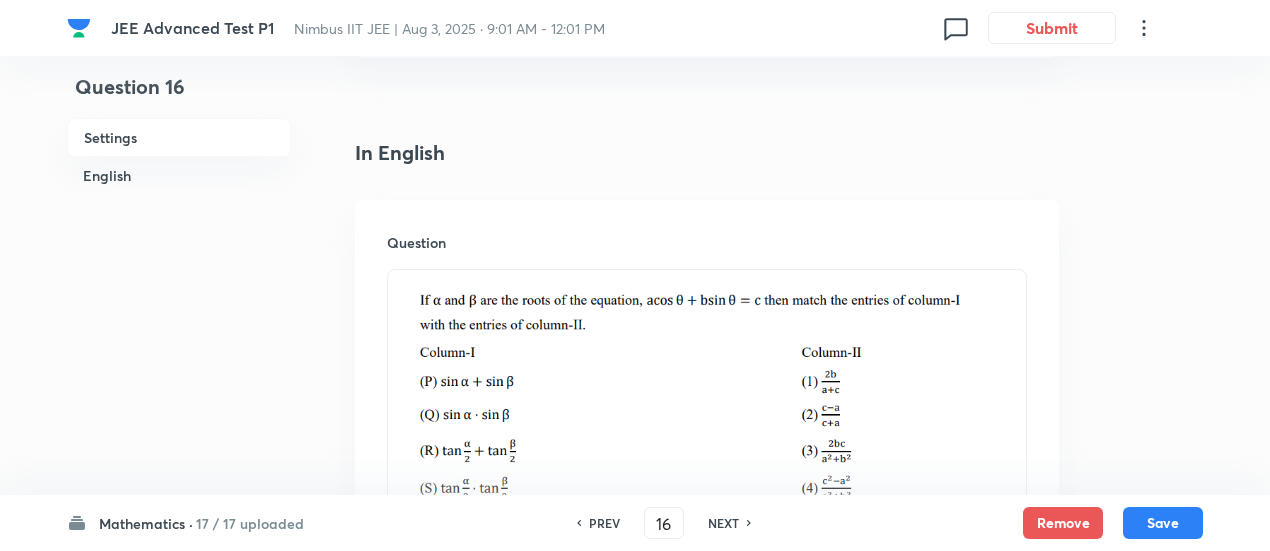 scroll, scrollTop: 479, scrollLeft: 0, axis: vertical 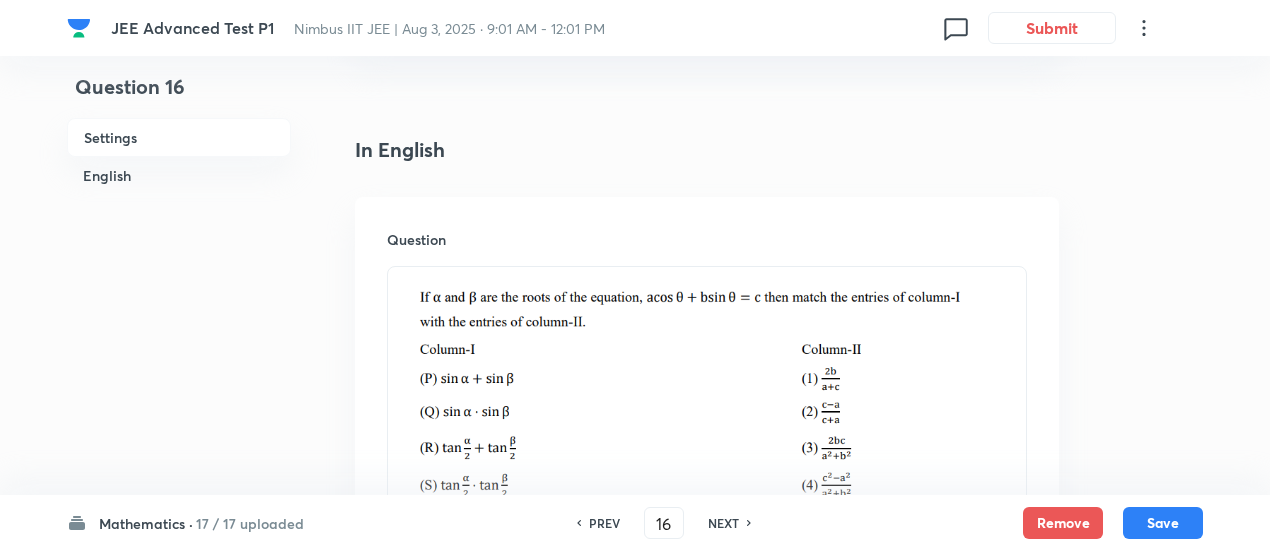 click on "NEXT" at bounding box center (723, 523) 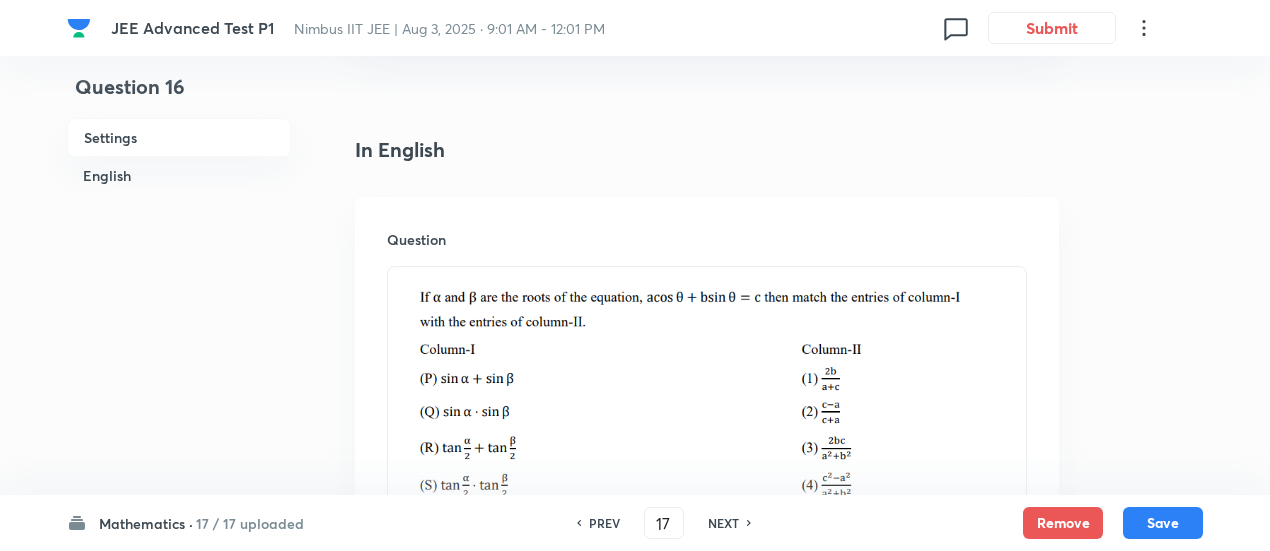 checkbox on "false" 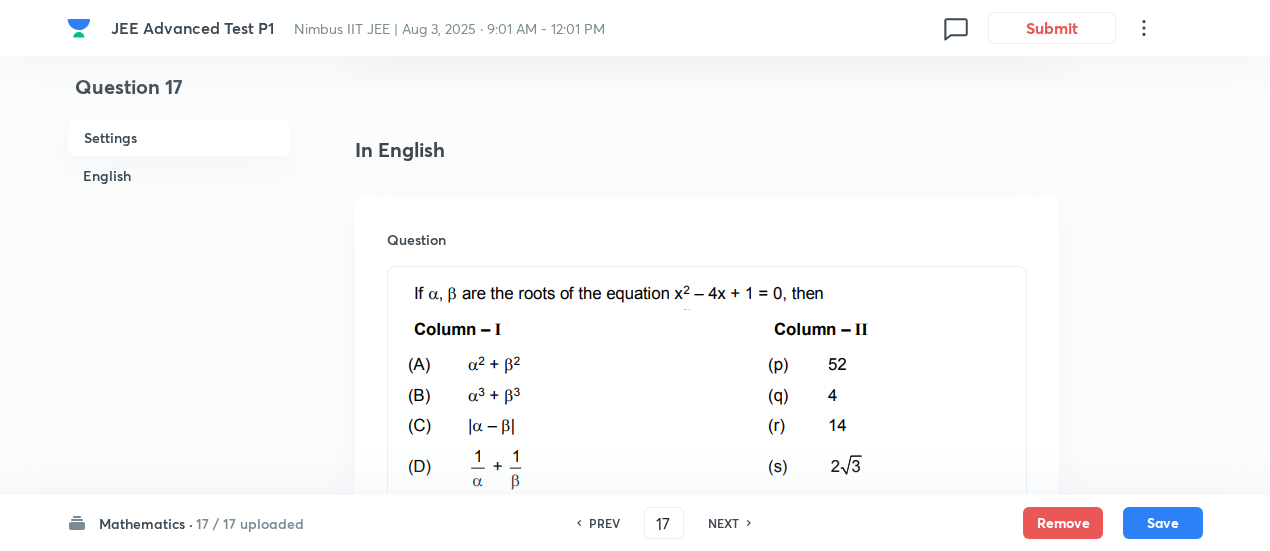 click on "NEXT" at bounding box center [723, 523] 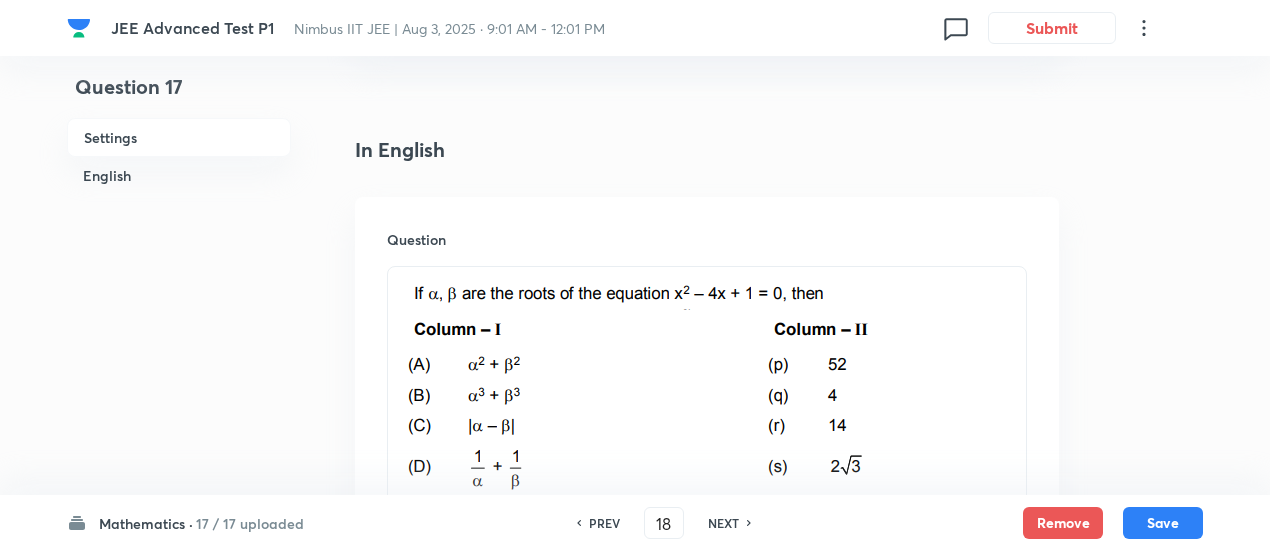 checkbox on "false" 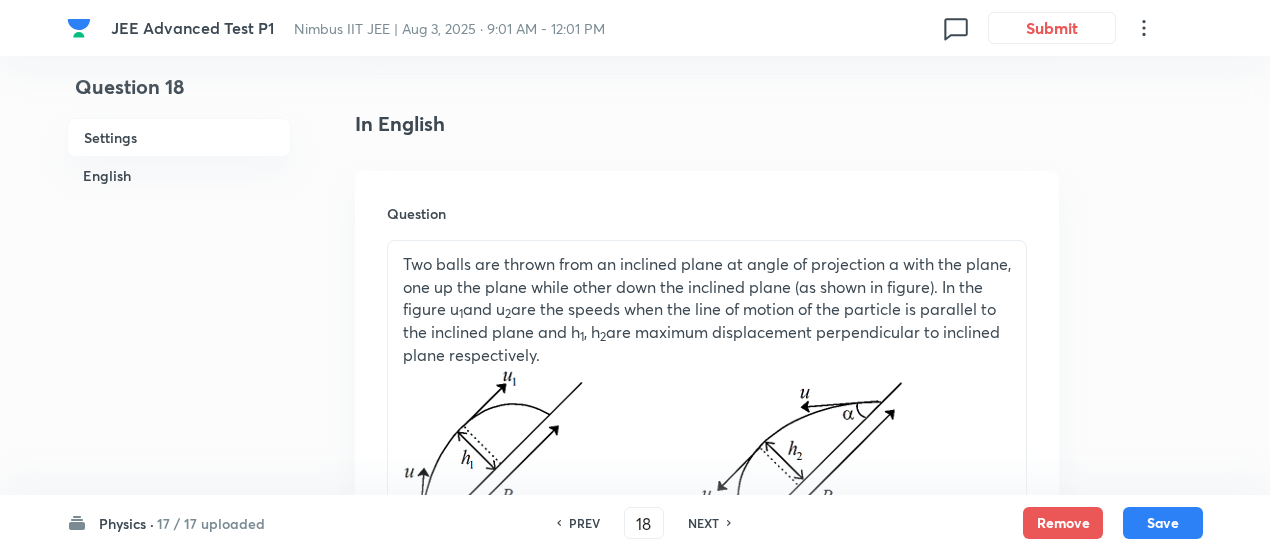 click on "NEXT" at bounding box center (706, 523) 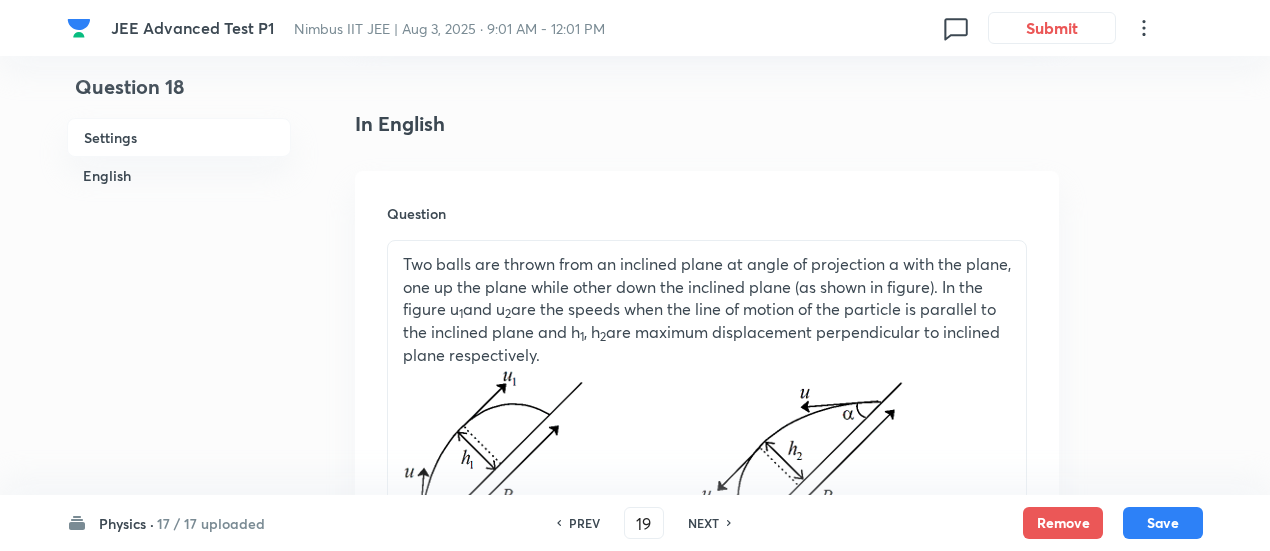 checkbox on "false" 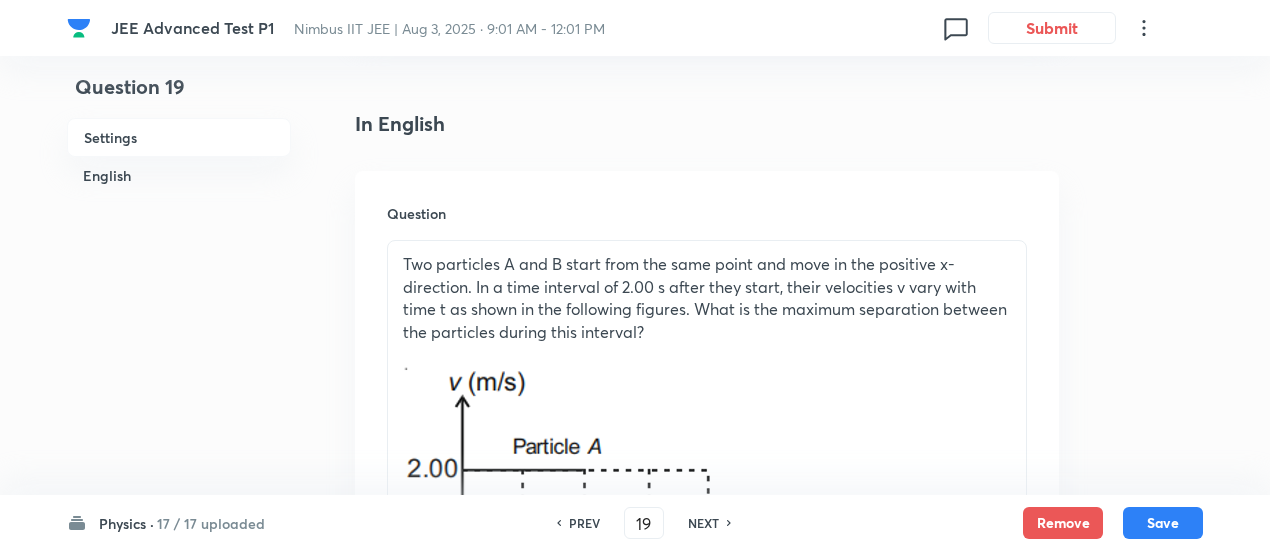 checkbox on "true" 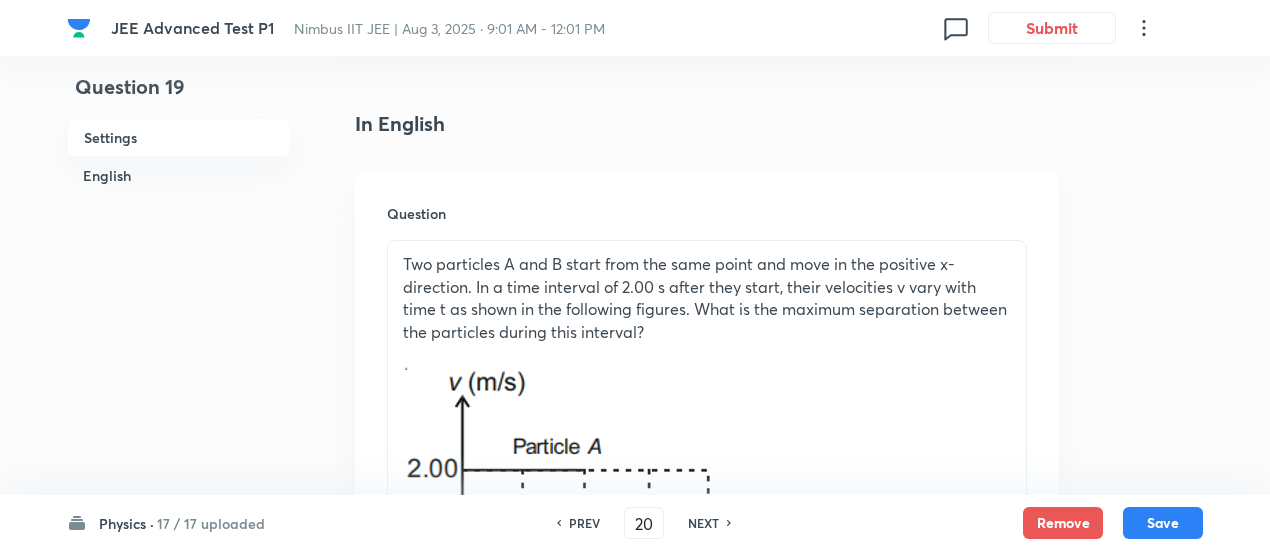 checkbox on "false" 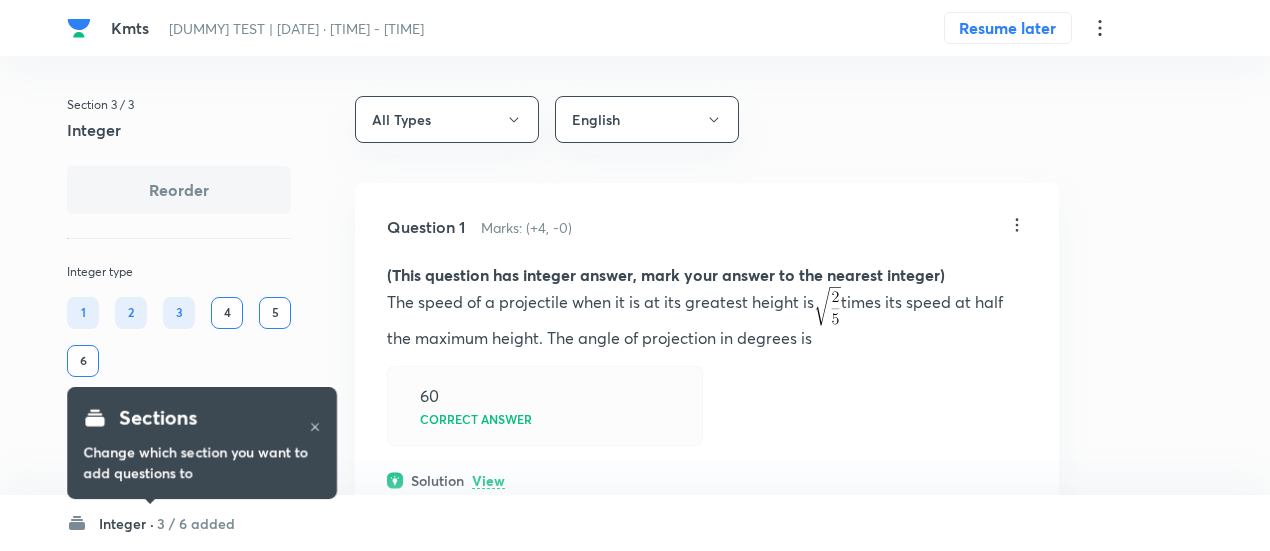 scroll, scrollTop: 0, scrollLeft: 0, axis: both 